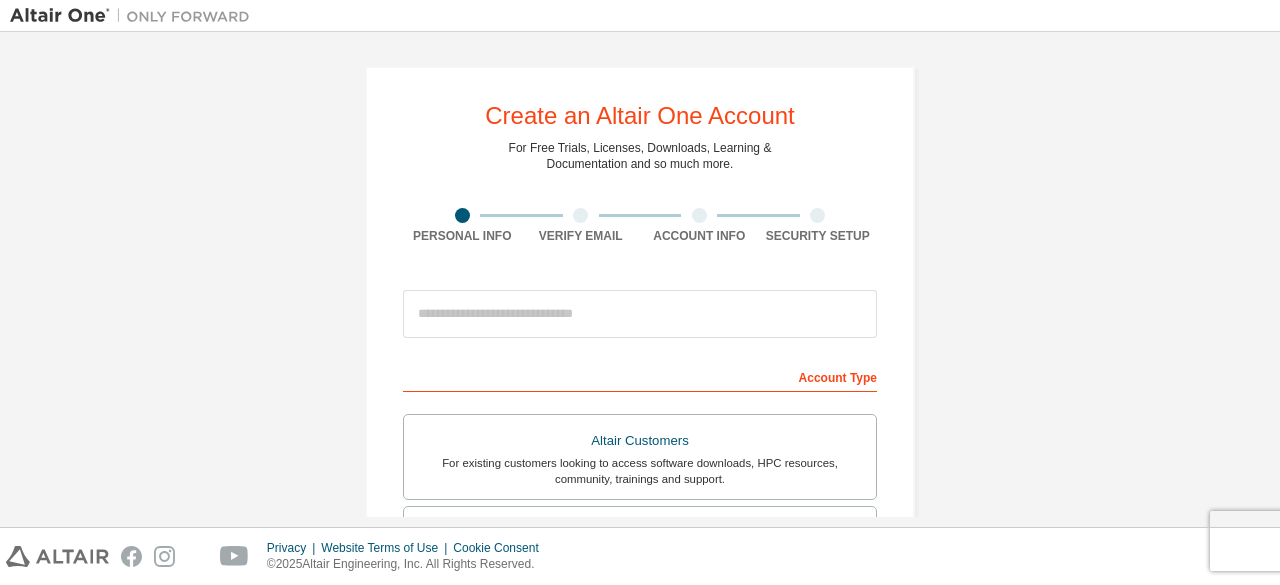 scroll, scrollTop: 0, scrollLeft: 0, axis: both 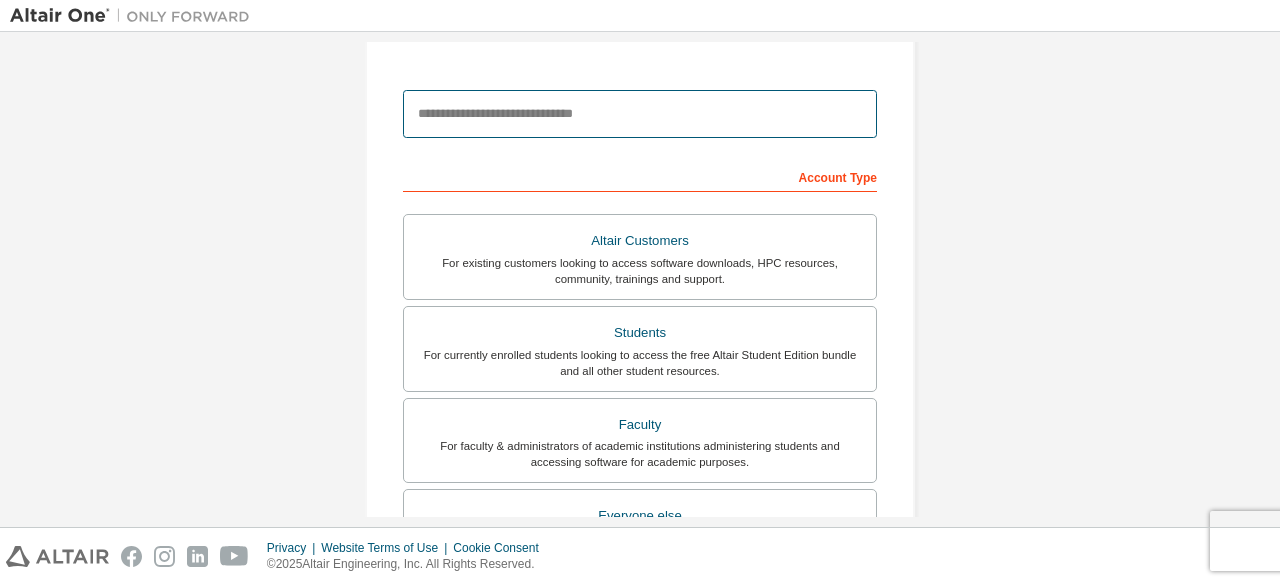 click at bounding box center (640, 114) 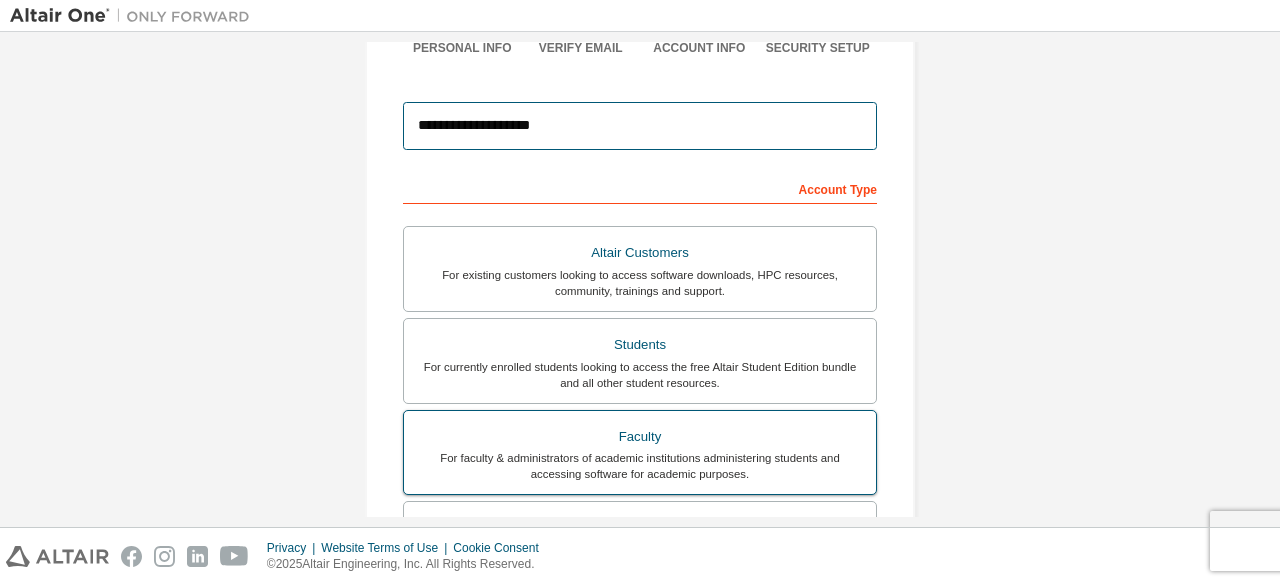 scroll, scrollTop: 200, scrollLeft: 0, axis: vertical 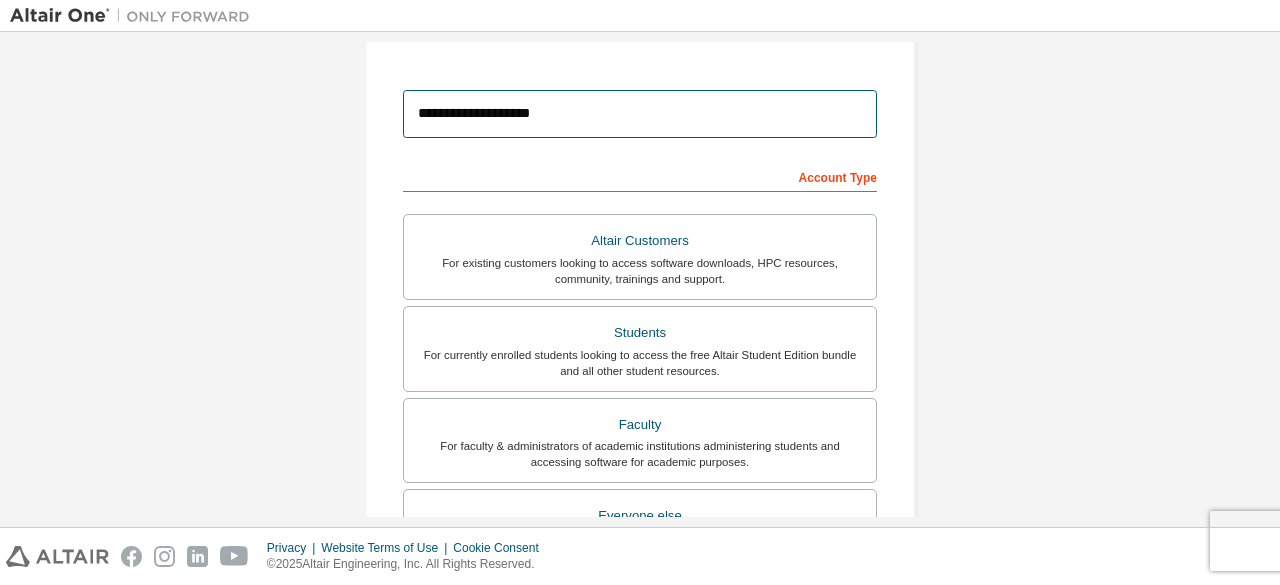 drag, startPoint x: 584, startPoint y: 127, endPoint x: 79, endPoint y: 56, distance: 509.96667 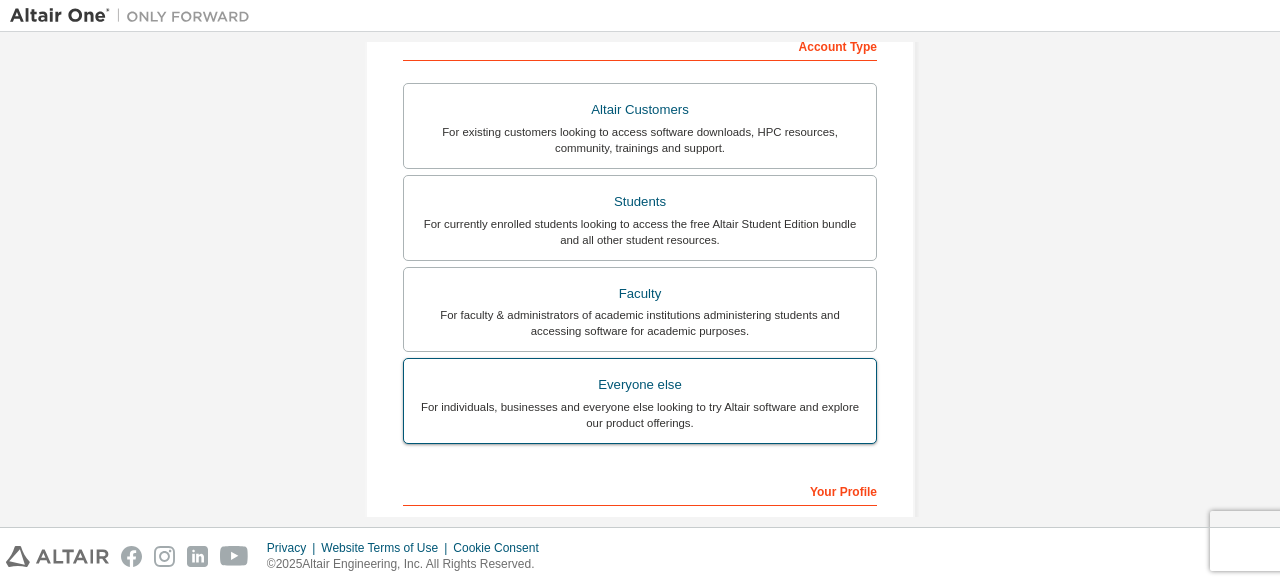 scroll, scrollTop: 300, scrollLeft: 0, axis: vertical 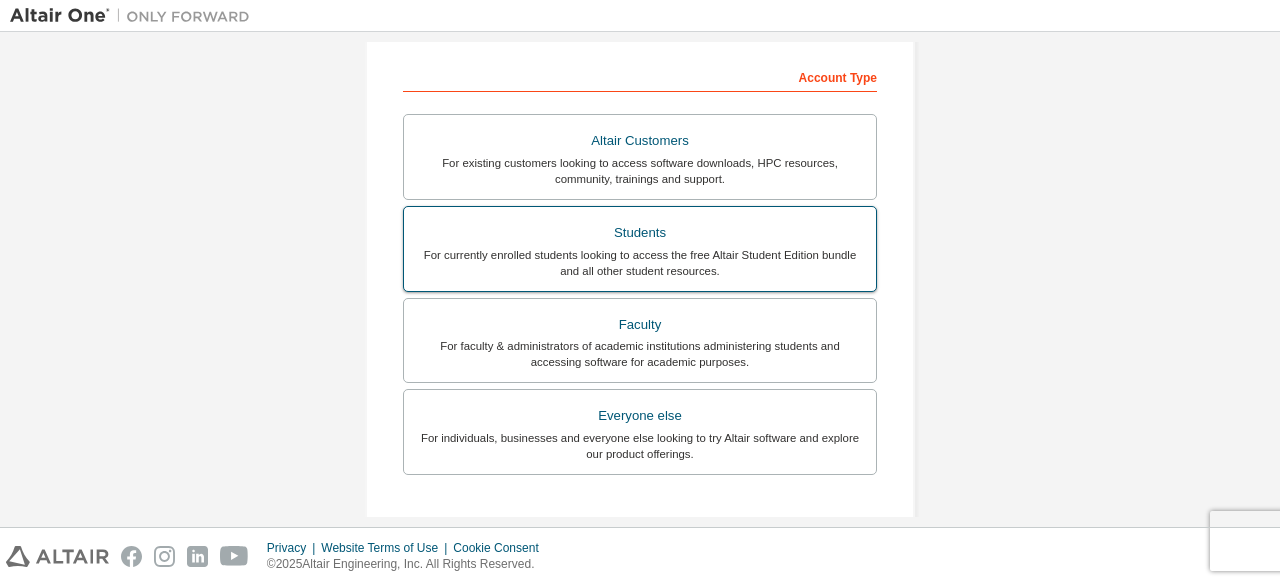 type on "**********" 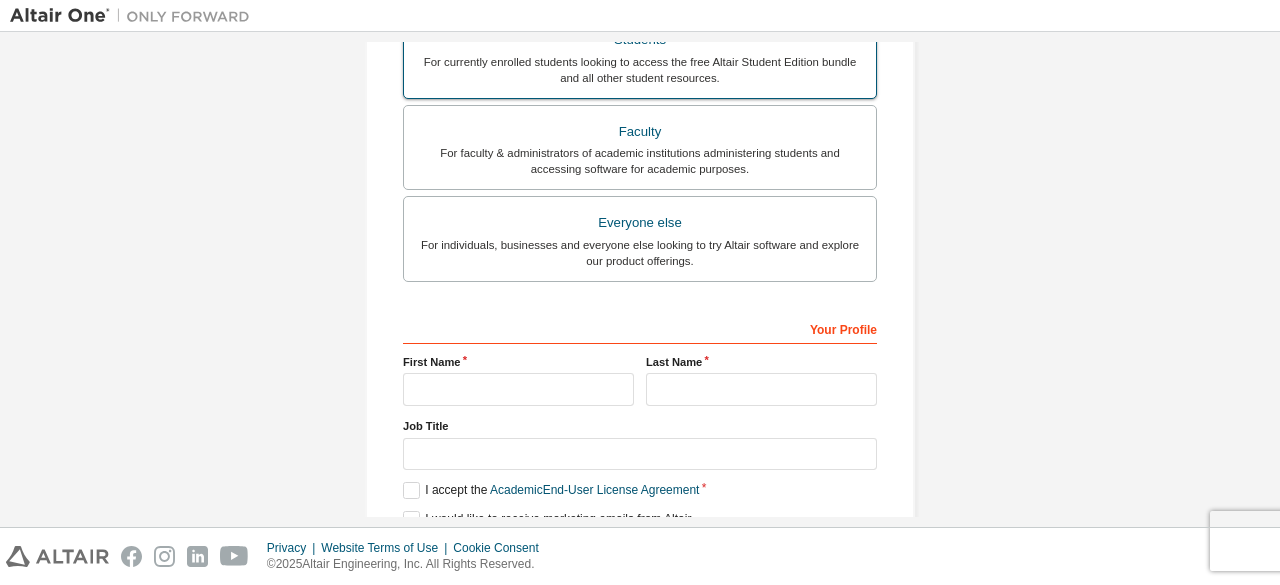 scroll, scrollTop: 500, scrollLeft: 0, axis: vertical 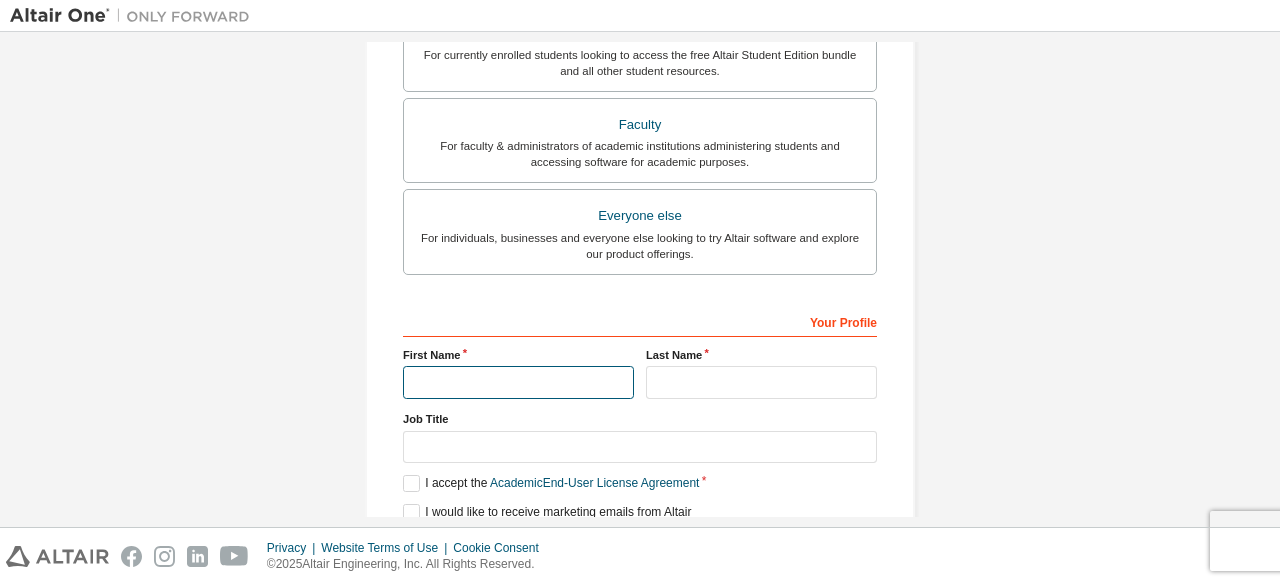 click at bounding box center (518, 382) 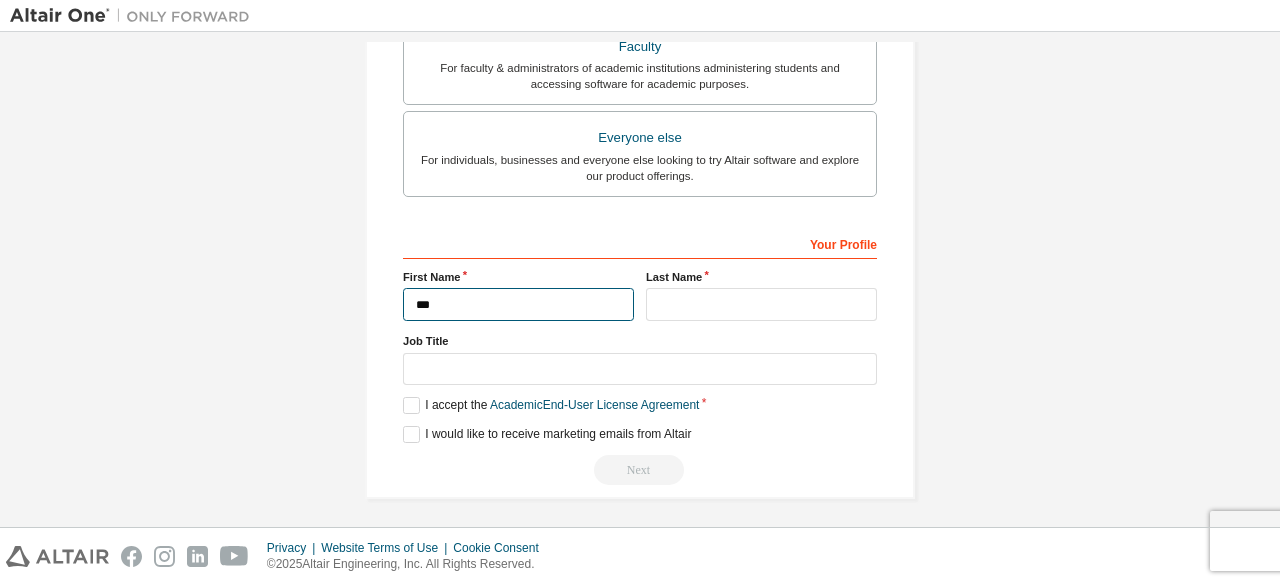 type on "***" 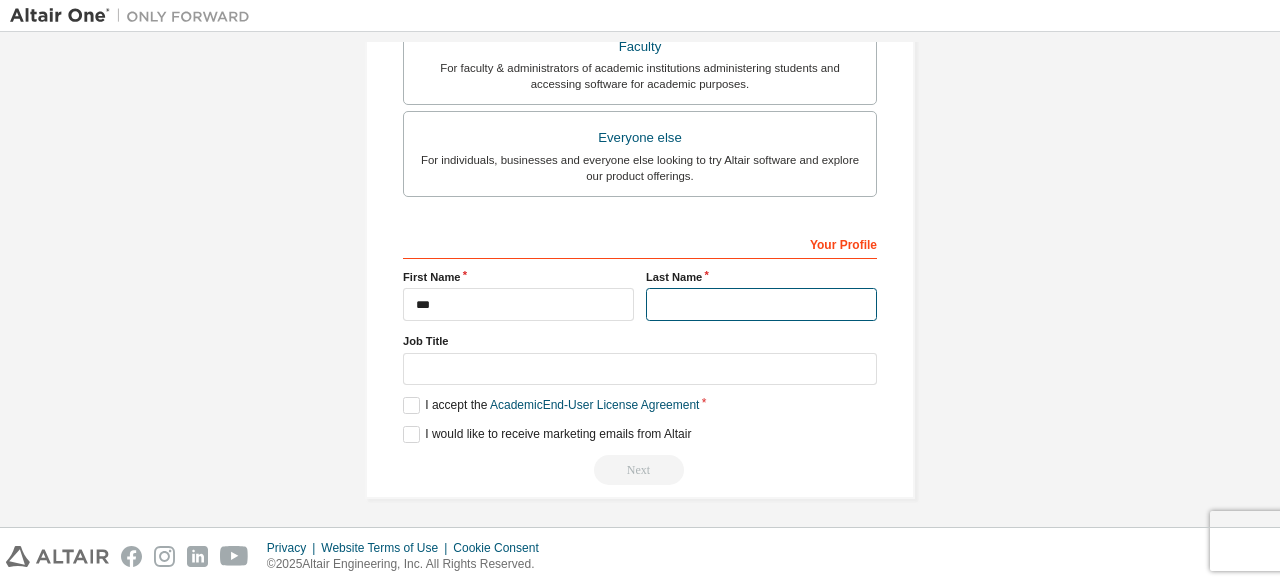 click at bounding box center [761, 304] 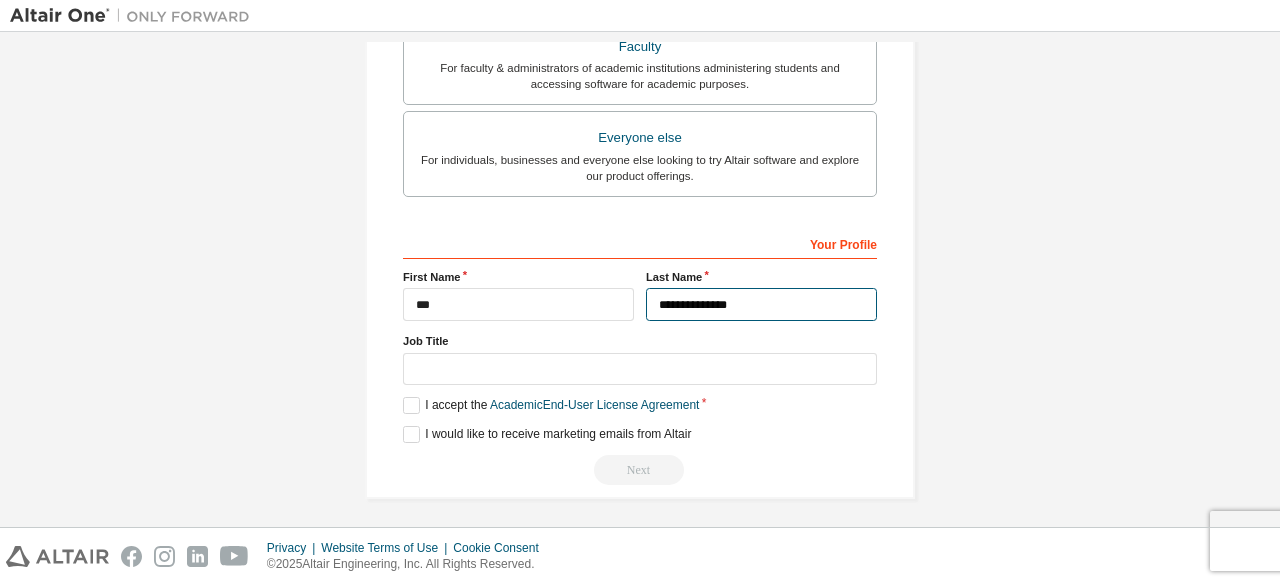 type on "**********" 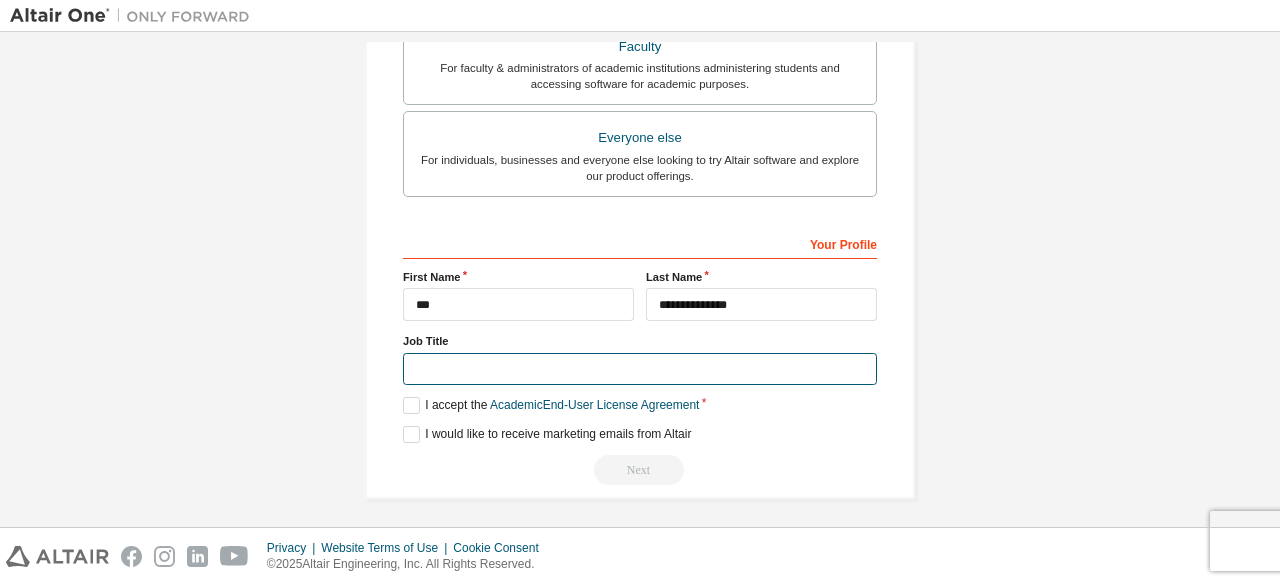click at bounding box center [640, 369] 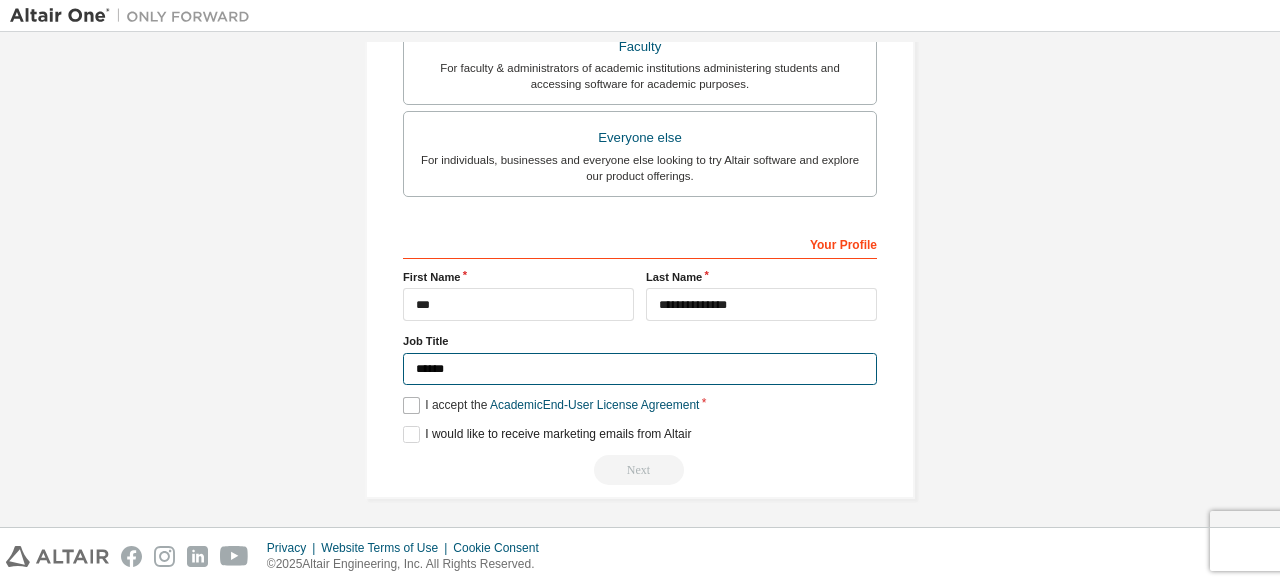 type on "******" 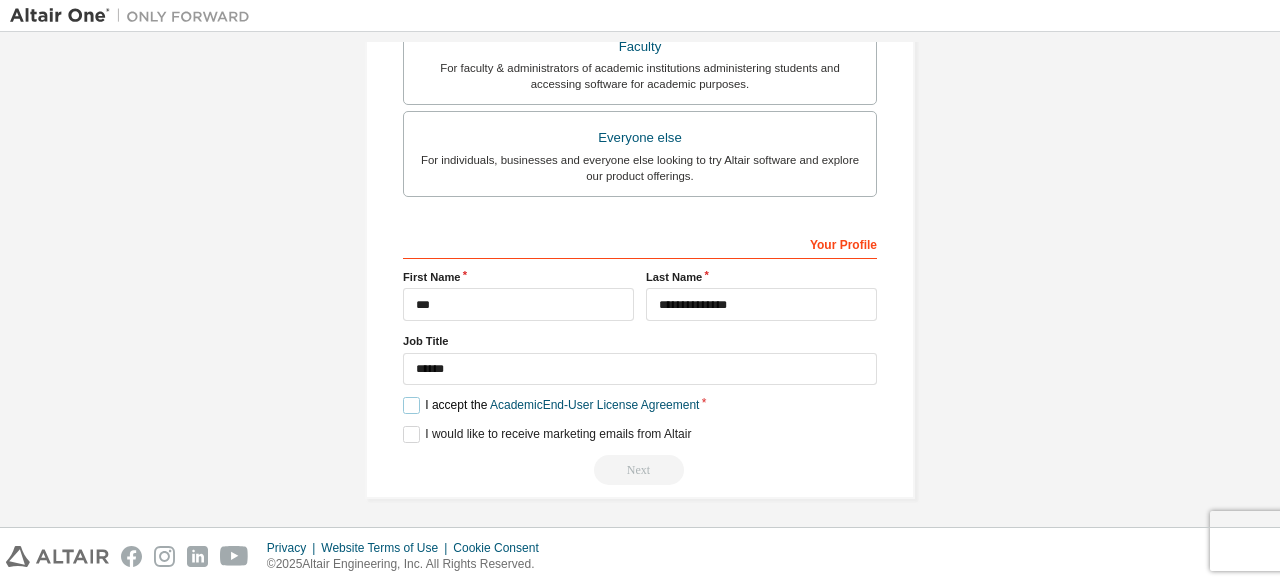 click on "I accept the   Academic   End-User License Agreement" at bounding box center (551, 405) 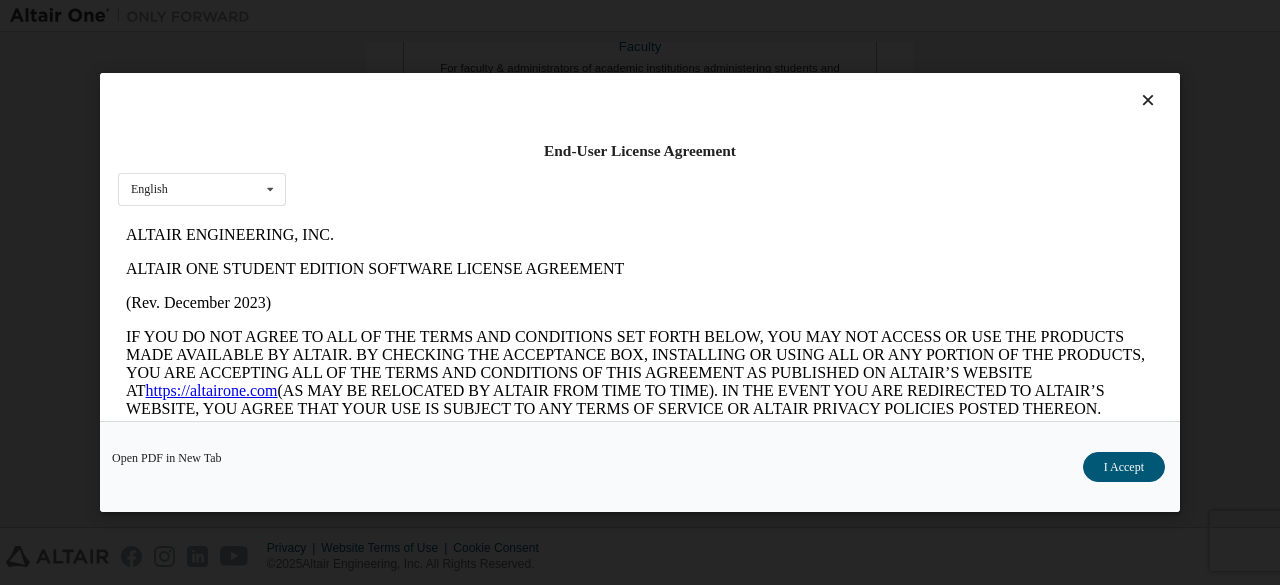 scroll, scrollTop: 0, scrollLeft: 0, axis: both 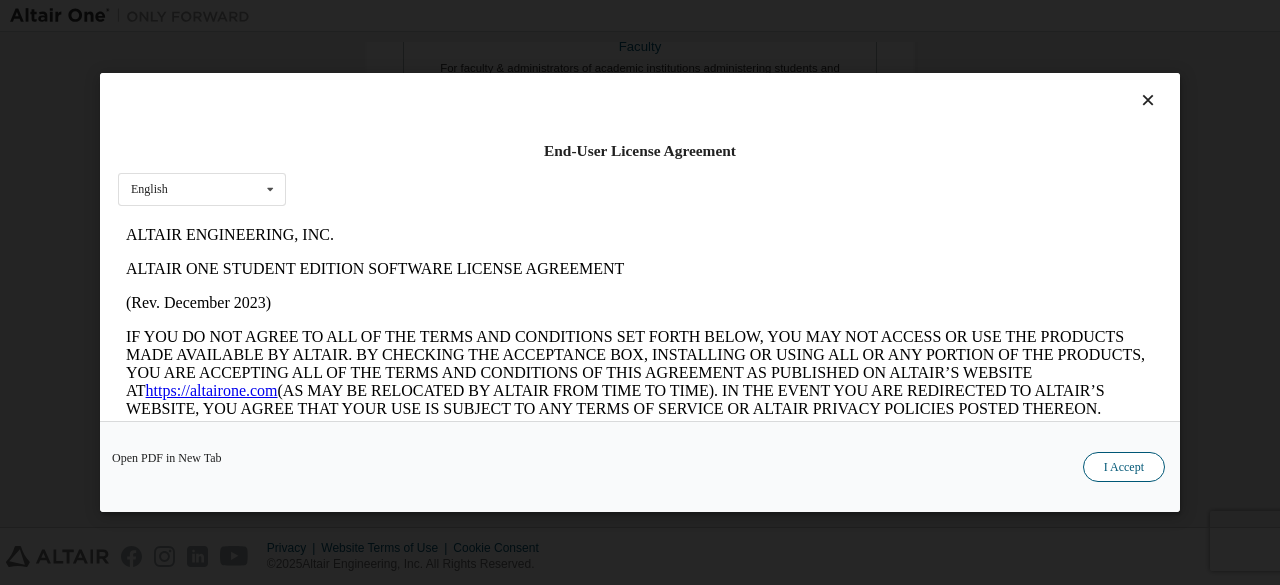 click on "I Accept" at bounding box center [1124, 467] 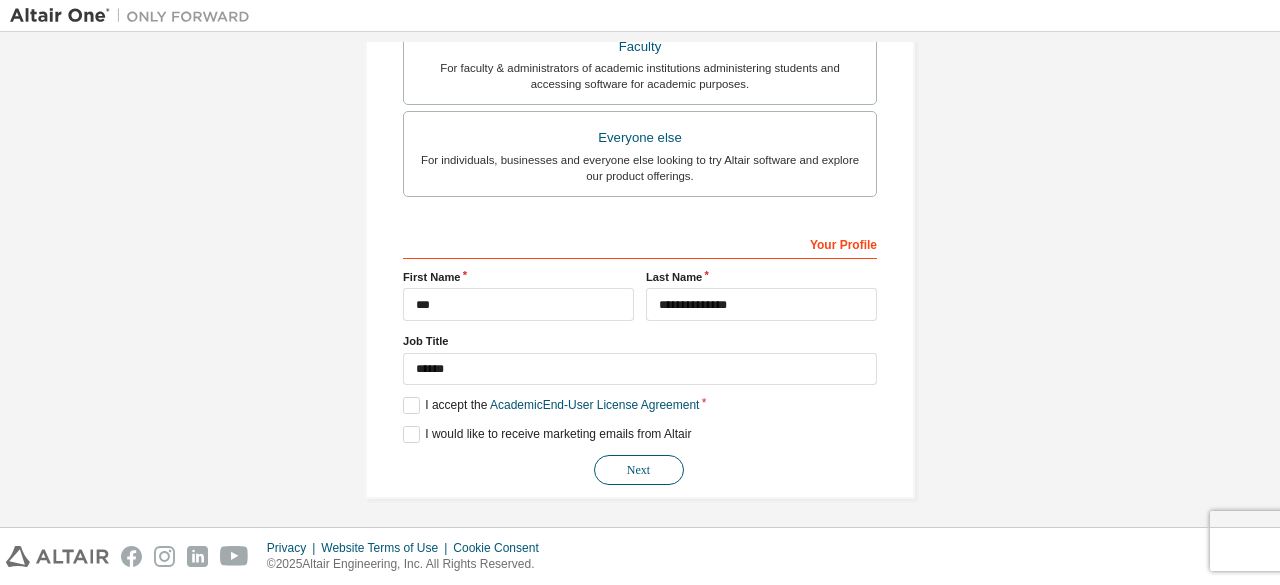 click on "Next" at bounding box center (639, 470) 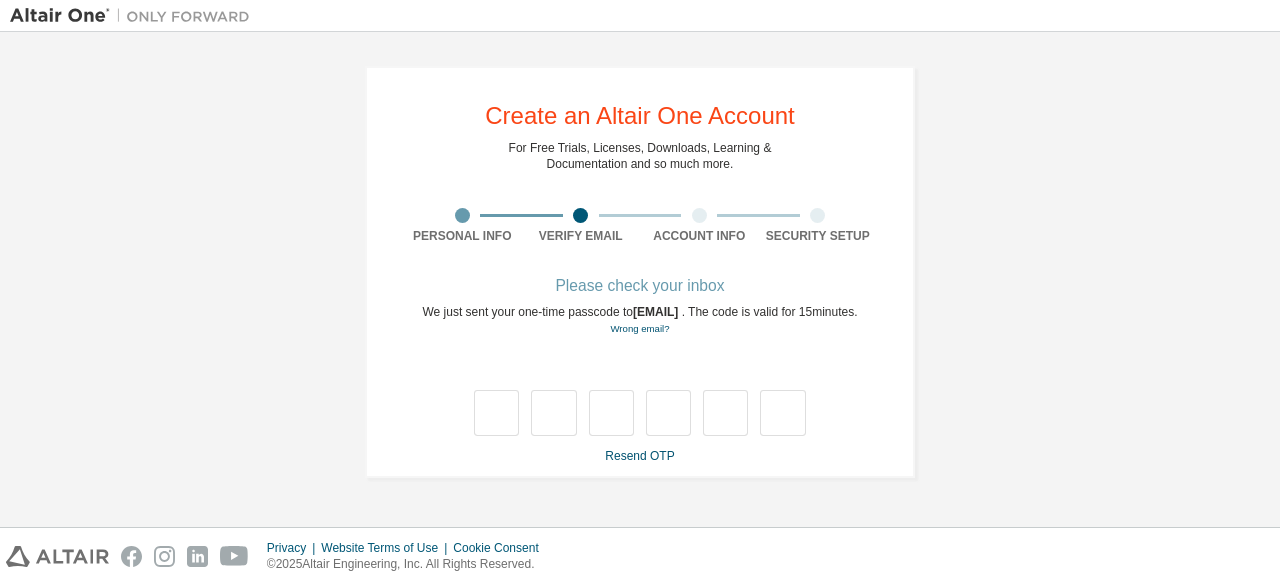 scroll, scrollTop: 0, scrollLeft: 0, axis: both 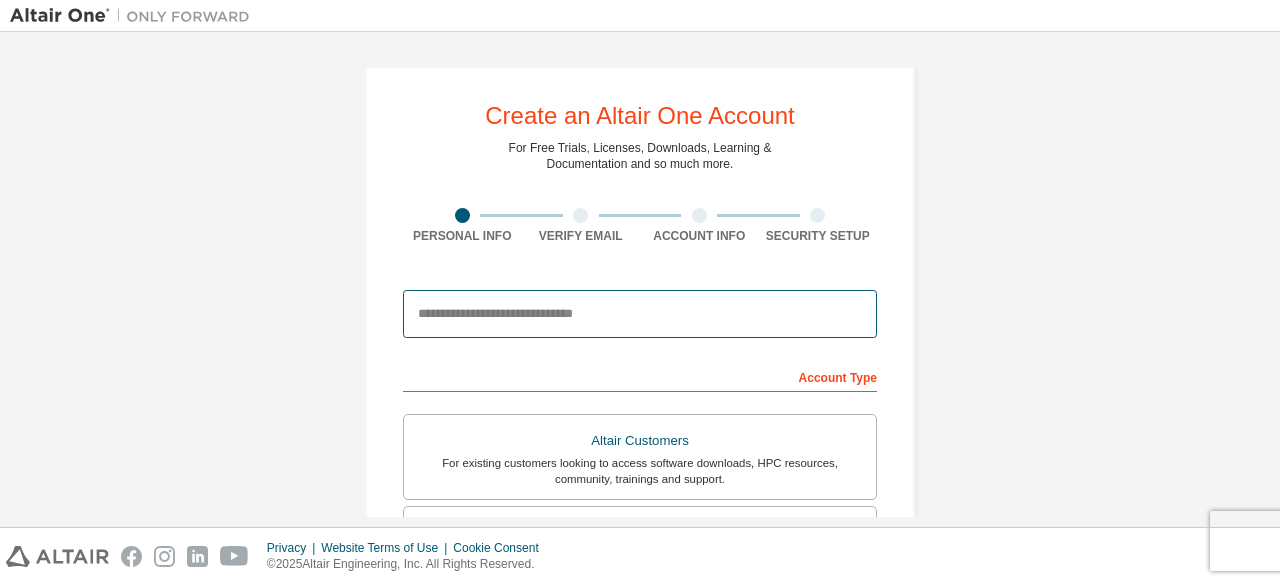 click at bounding box center [640, 314] 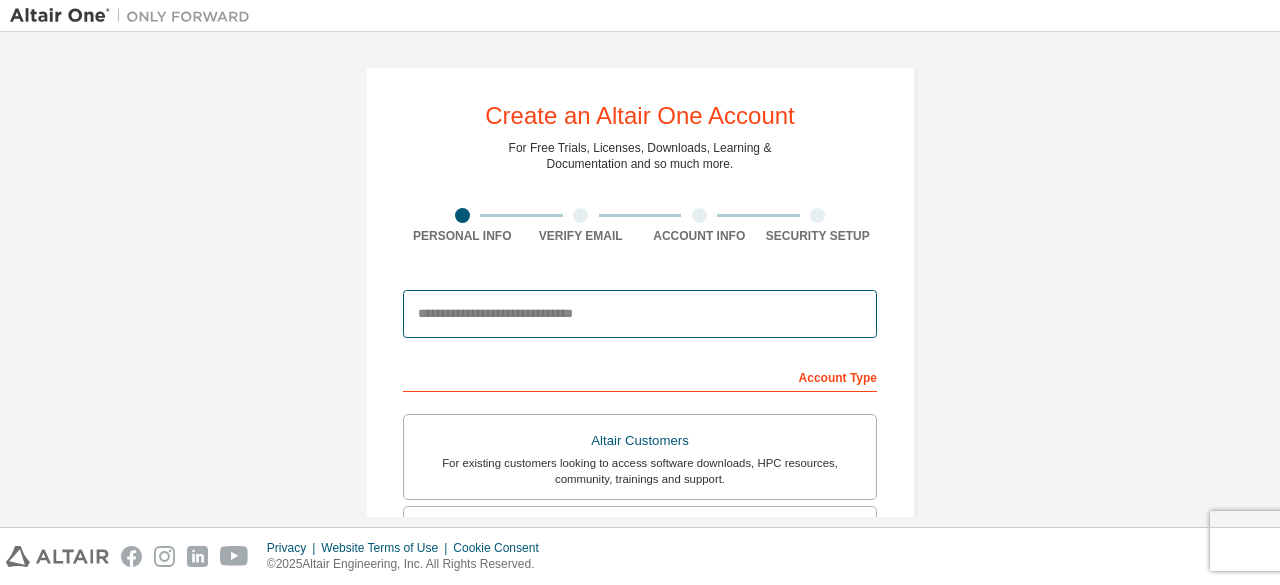 type on "**********" 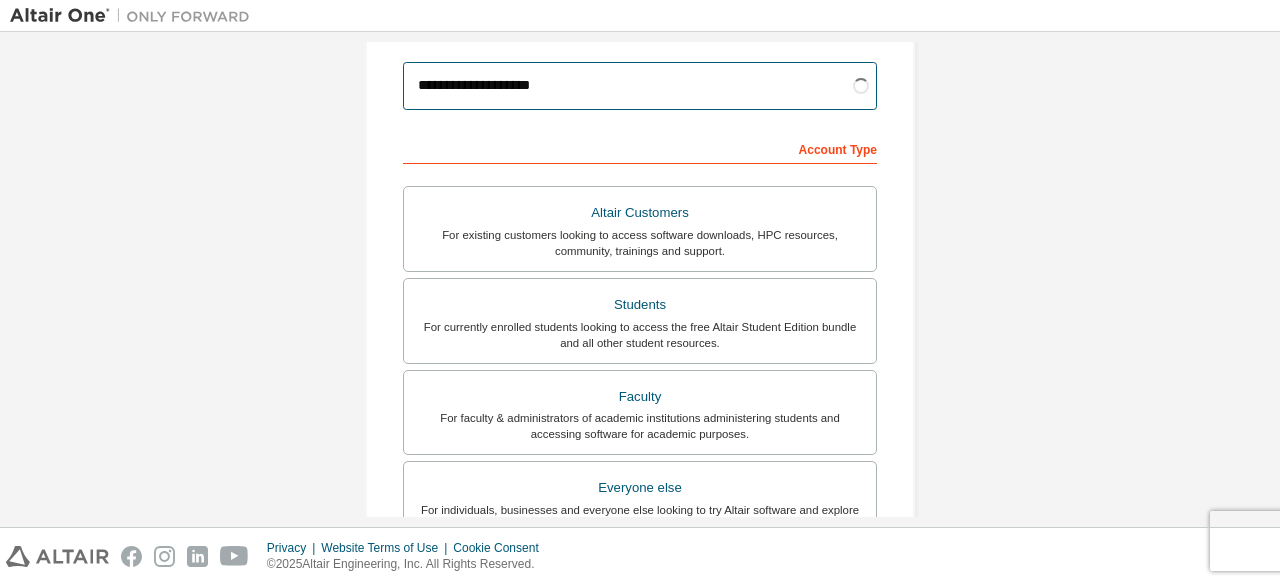 scroll, scrollTop: 400, scrollLeft: 0, axis: vertical 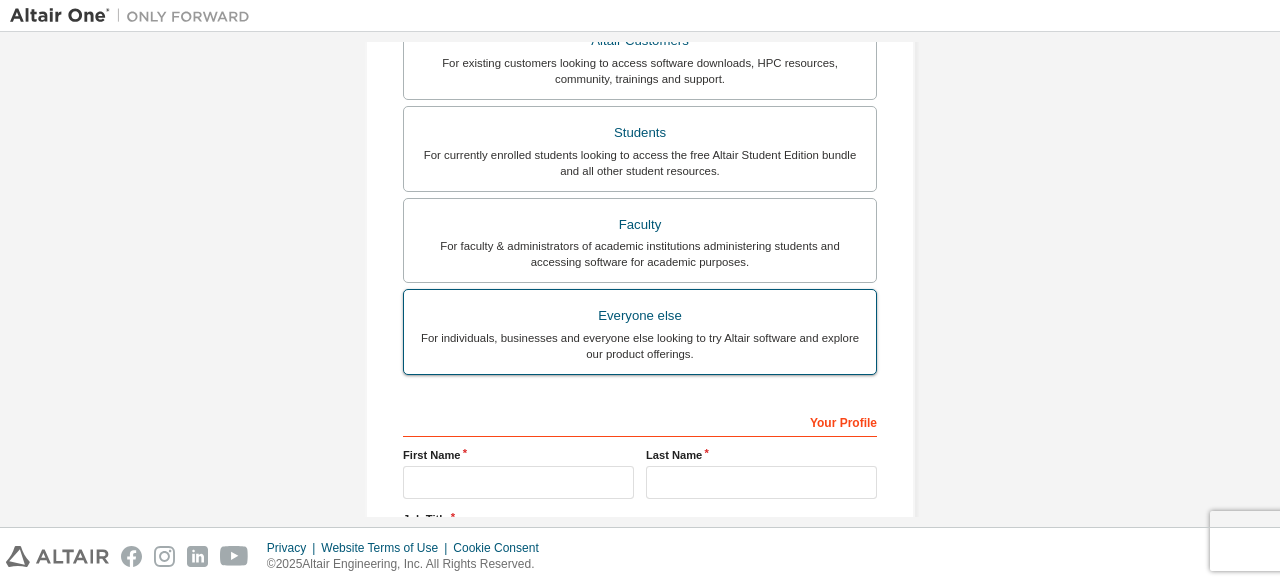 click on "Everyone else" at bounding box center [640, 316] 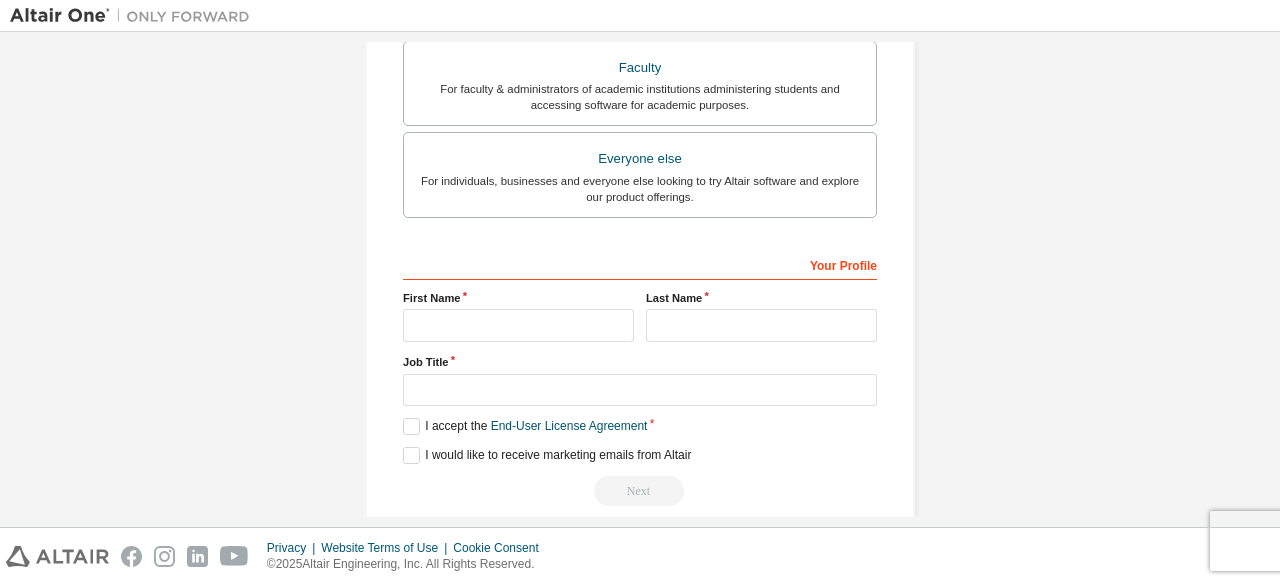 scroll, scrollTop: 578, scrollLeft: 0, axis: vertical 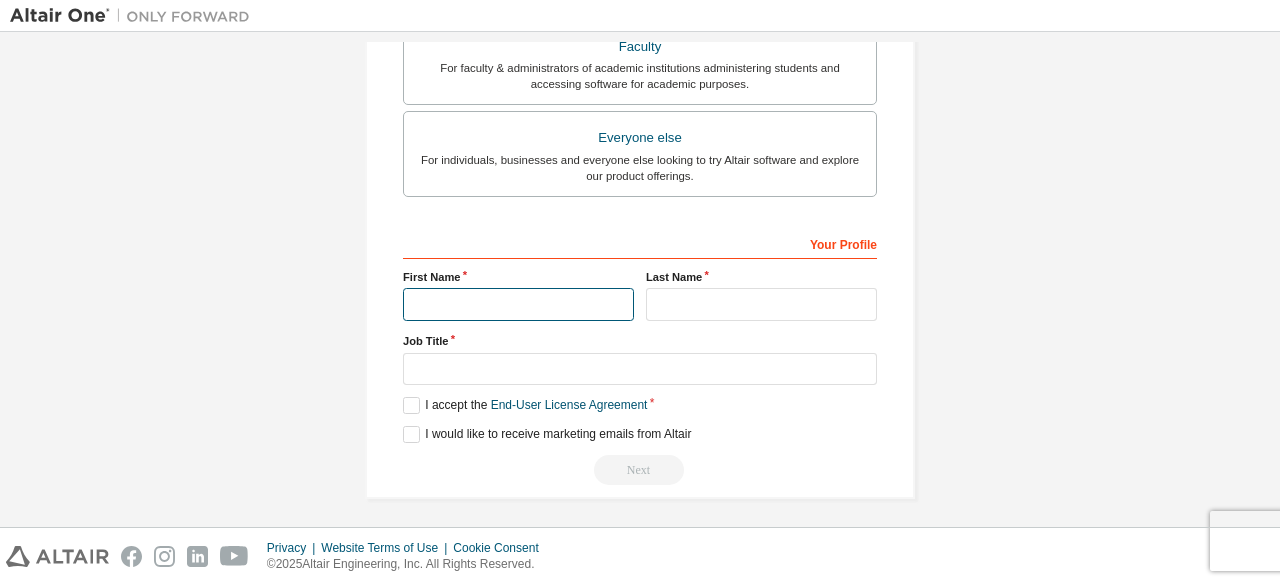 click at bounding box center [518, 304] 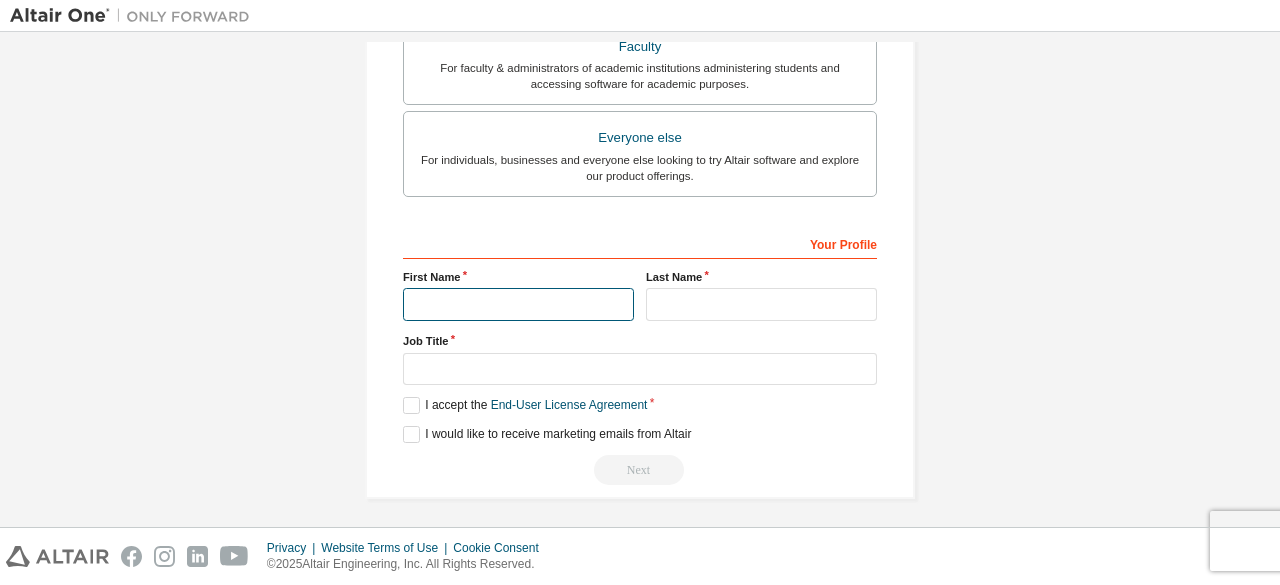 type on "***" 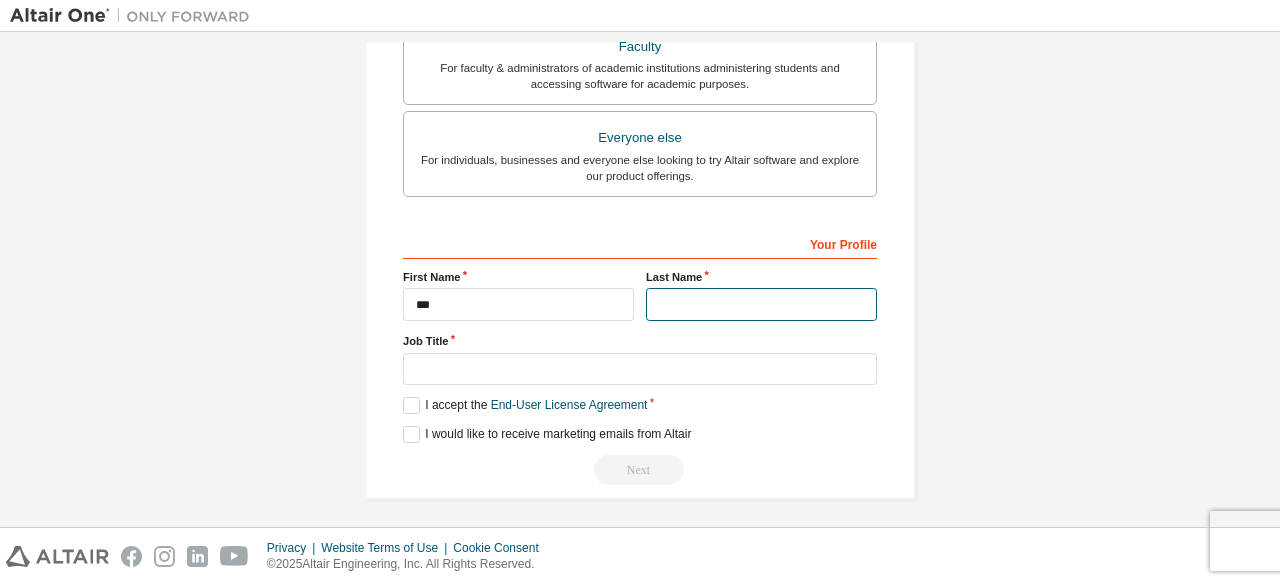 click at bounding box center [761, 304] 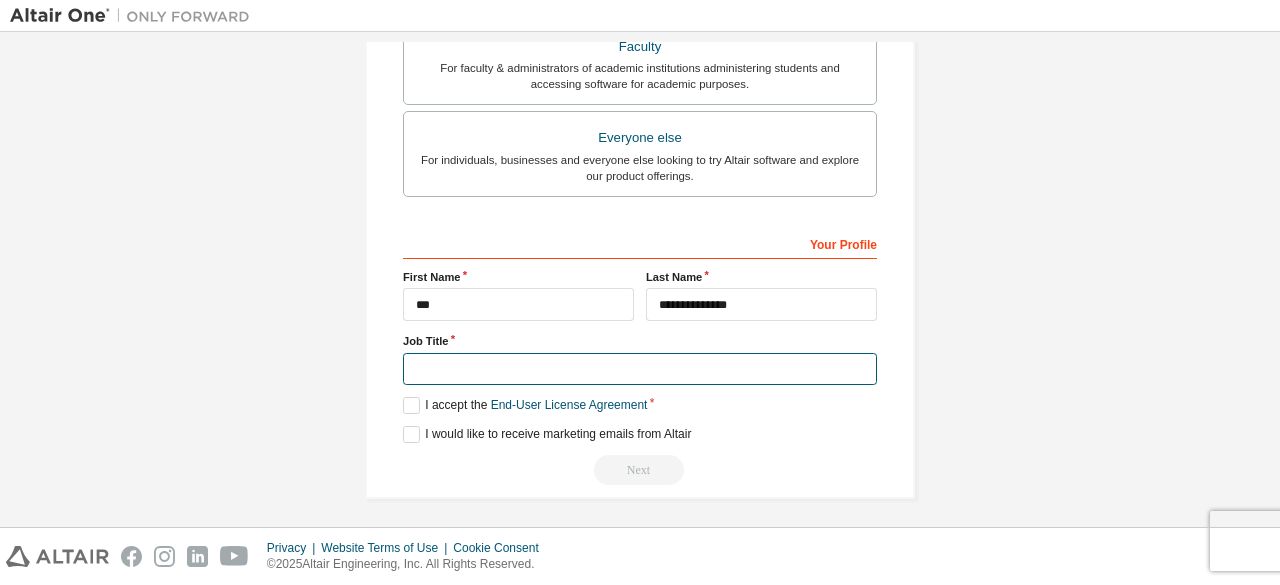 click at bounding box center [640, 369] 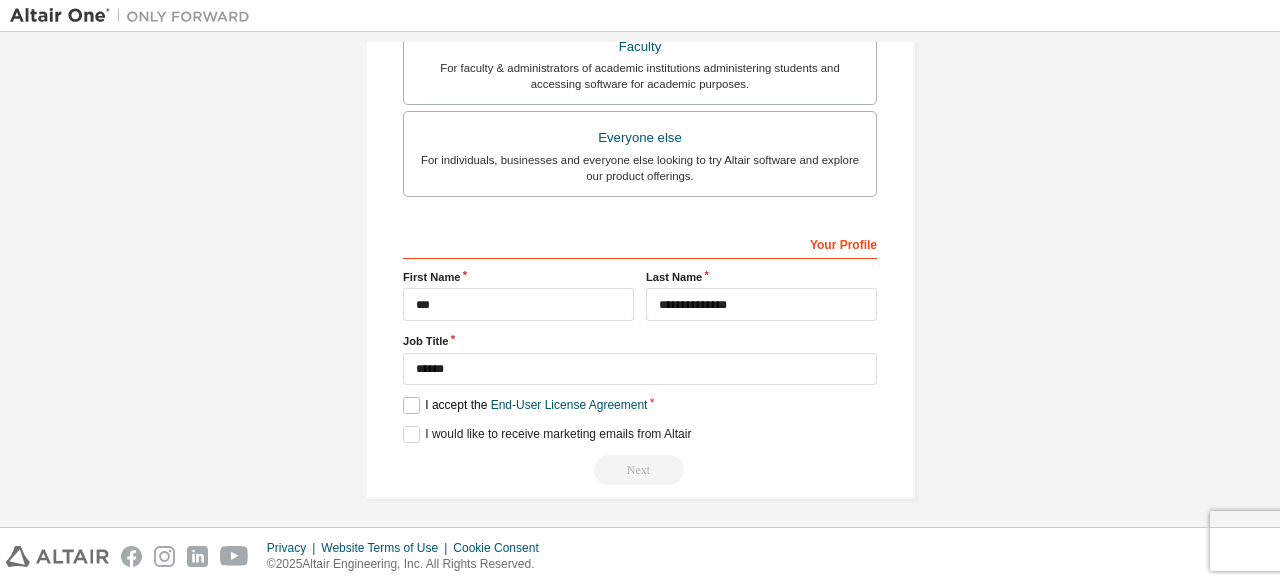 click on "I accept the    End-User License Agreement" at bounding box center [525, 405] 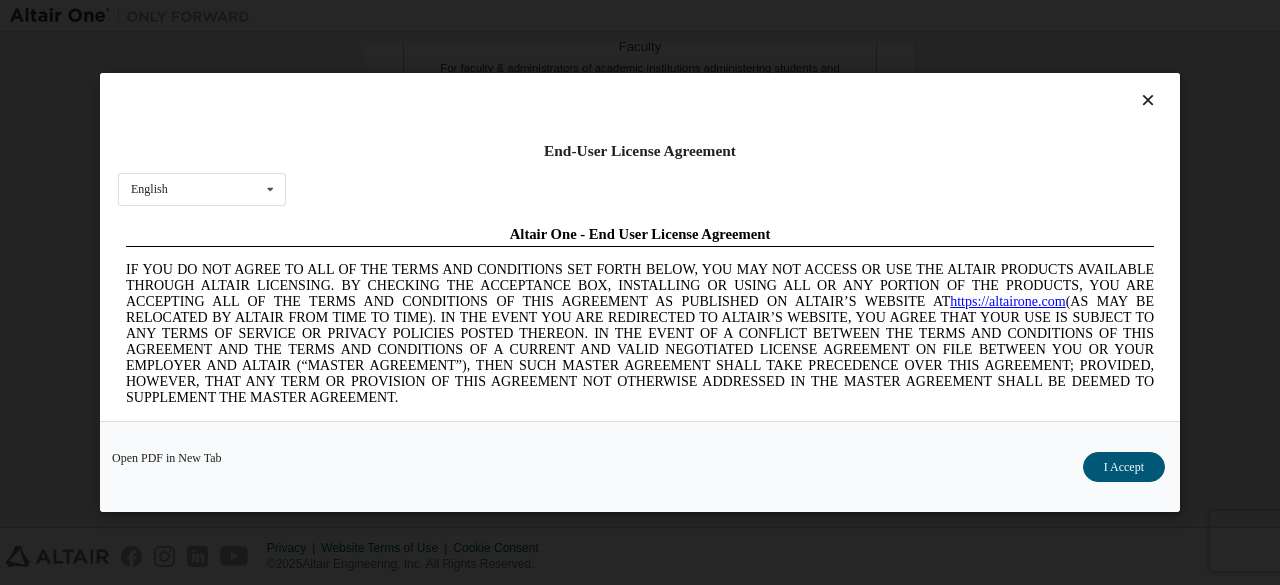 scroll, scrollTop: 0, scrollLeft: 0, axis: both 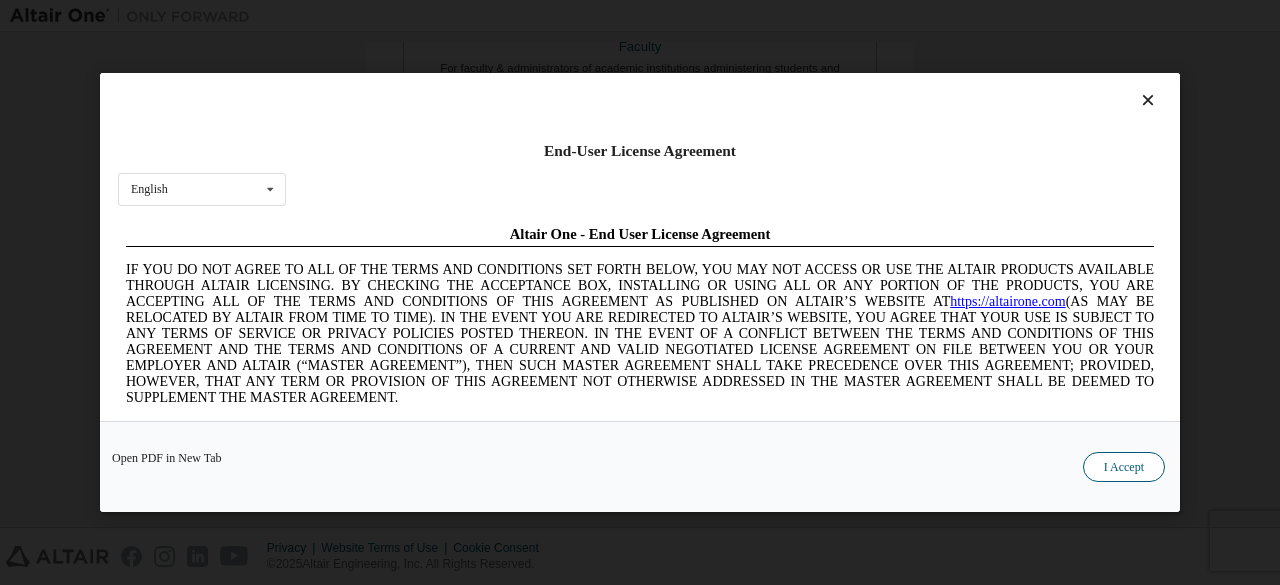 click on "I Accept" at bounding box center [1124, 467] 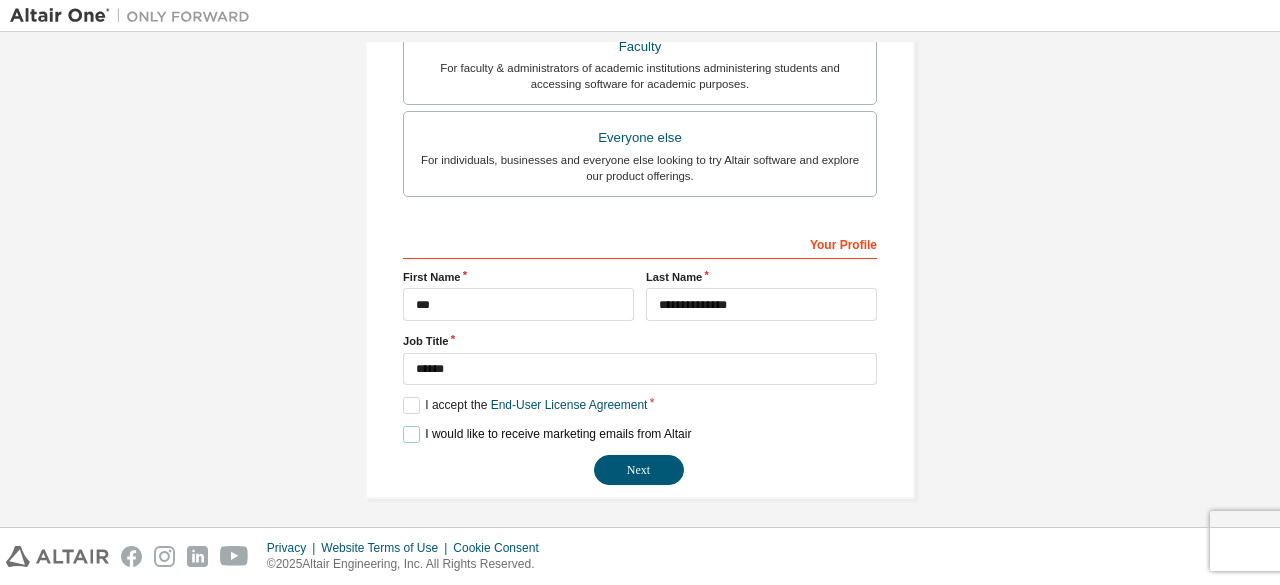 click on "I would like to receive marketing emails from Altair" at bounding box center [547, 434] 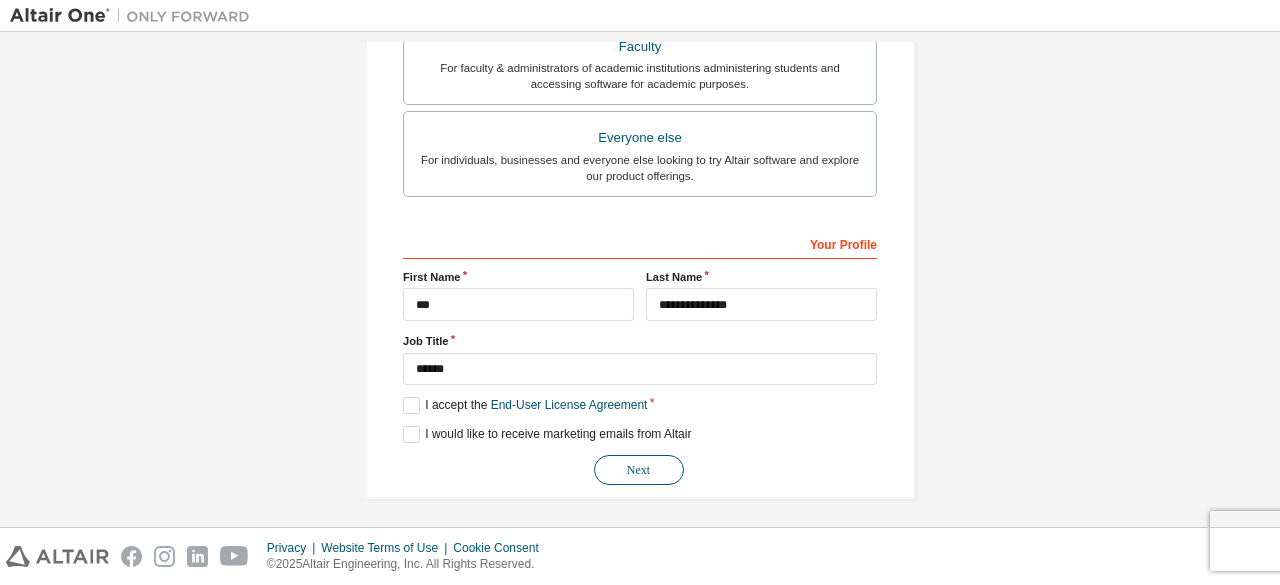 click on "Next" at bounding box center (639, 470) 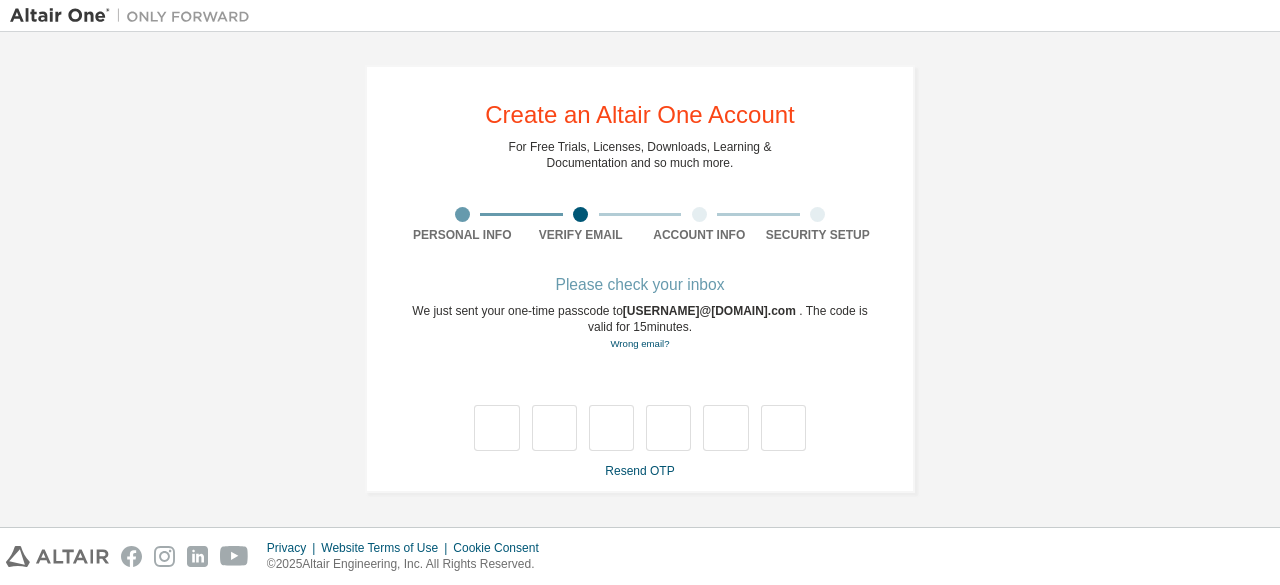 scroll, scrollTop: 0, scrollLeft: 0, axis: both 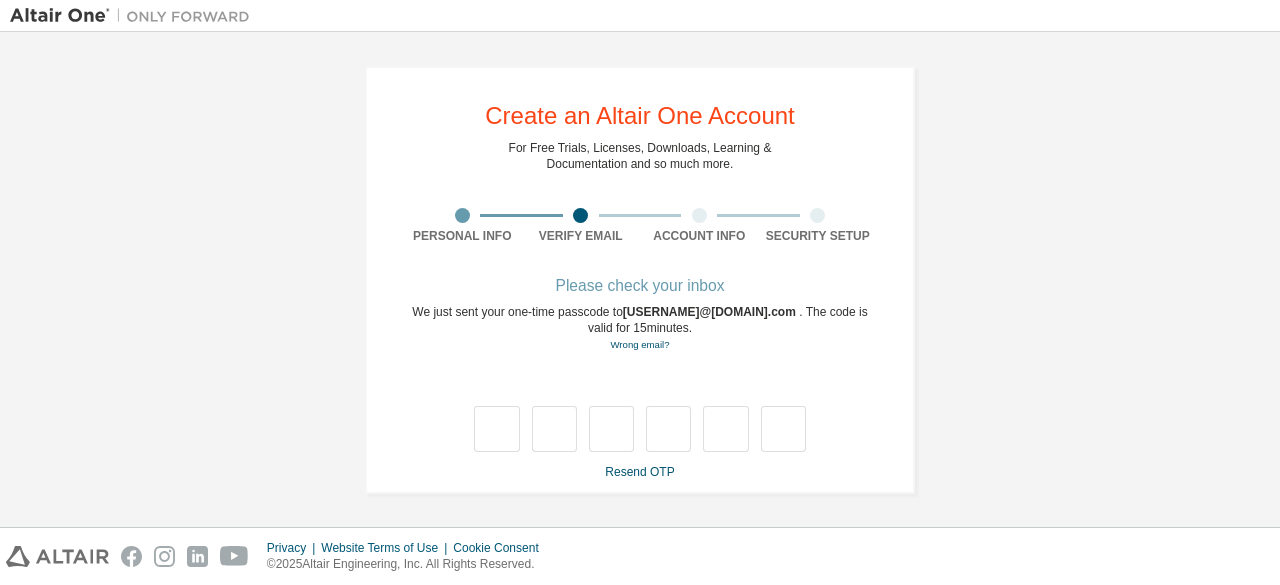 type on "*" 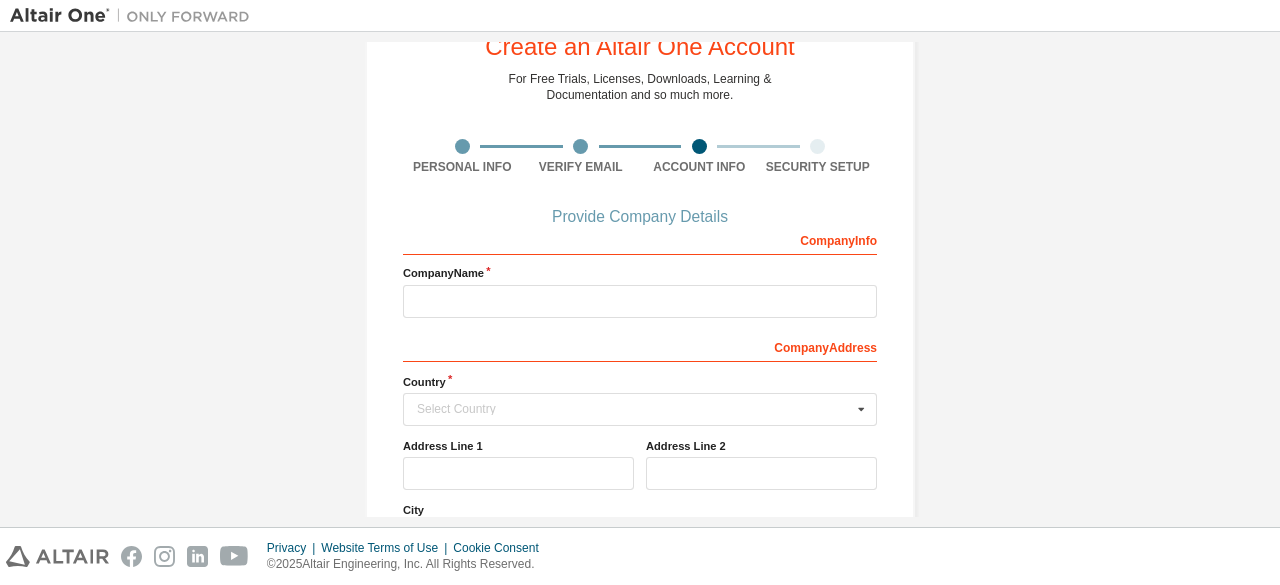 scroll, scrollTop: 100, scrollLeft: 0, axis: vertical 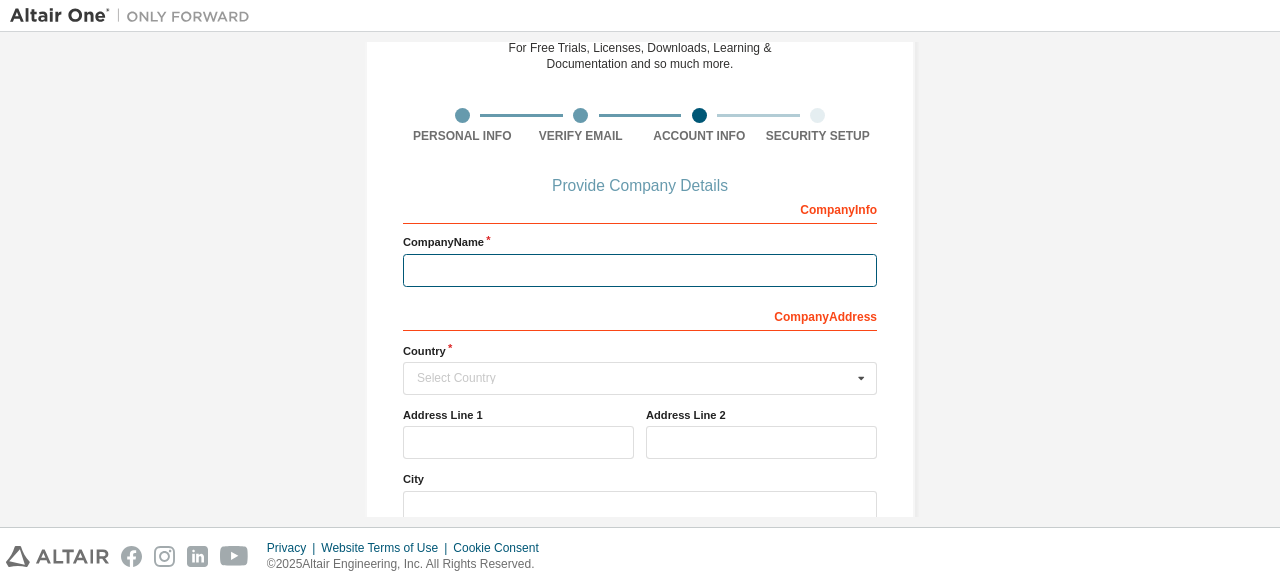 click at bounding box center [640, 270] 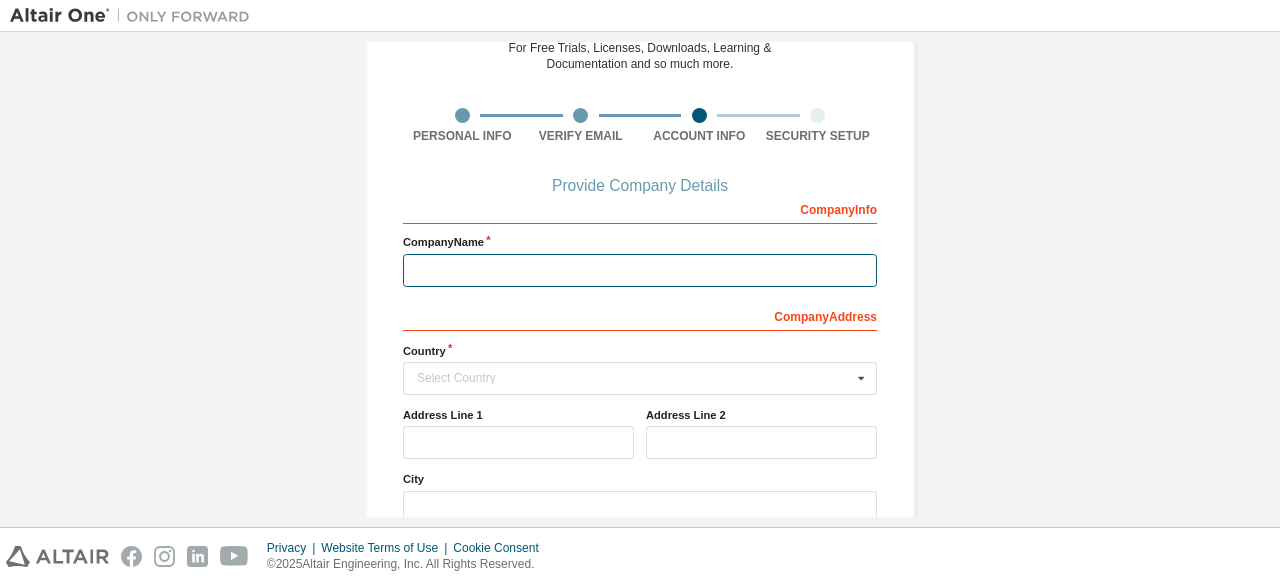 scroll, scrollTop: 0, scrollLeft: 0, axis: both 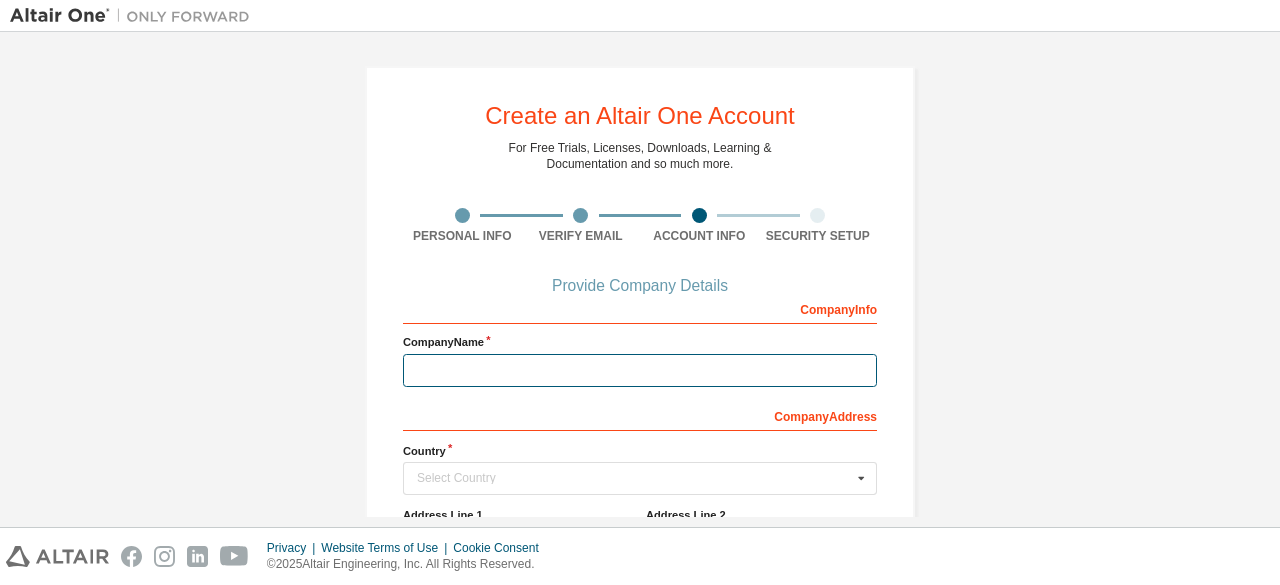 click at bounding box center [640, 370] 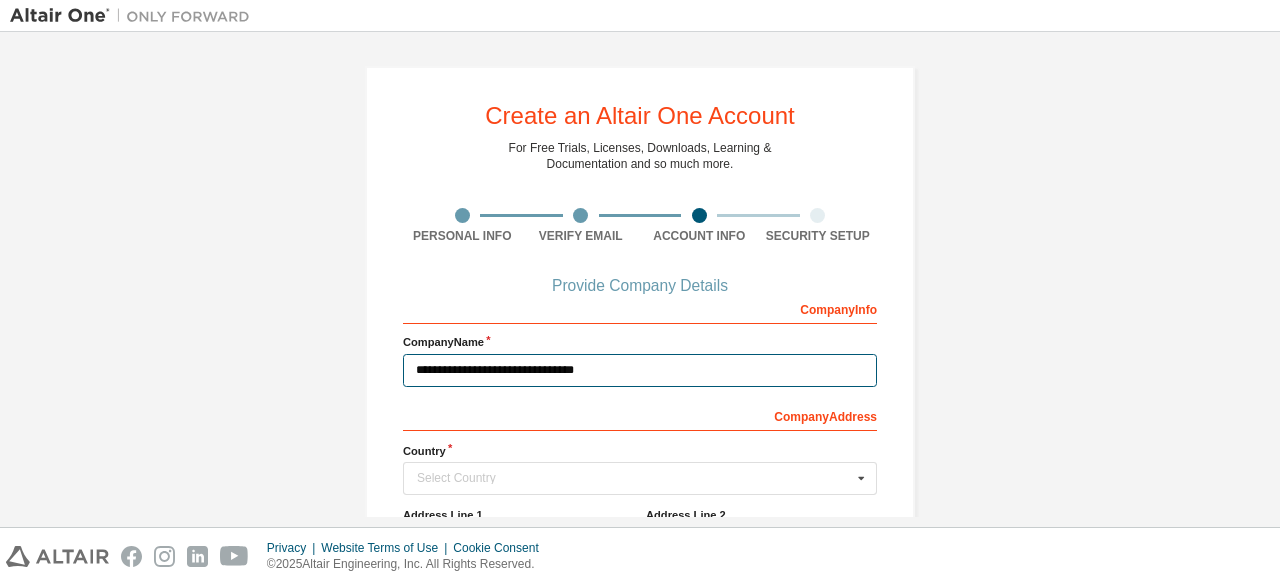 click on "**********" at bounding box center [640, 370] 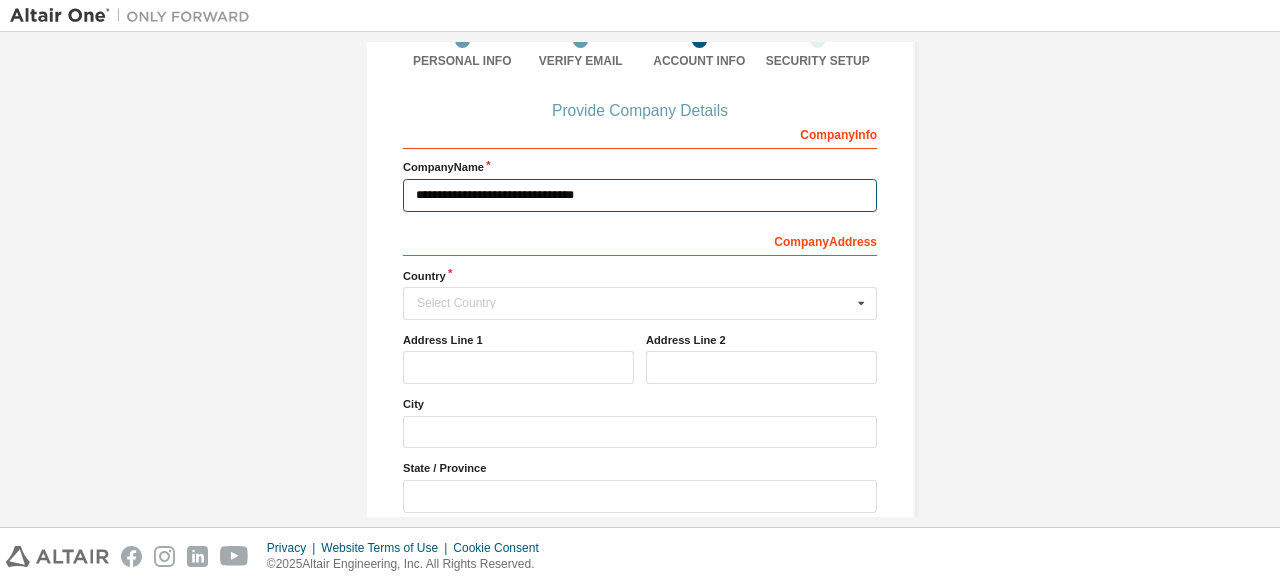 scroll, scrollTop: 200, scrollLeft: 0, axis: vertical 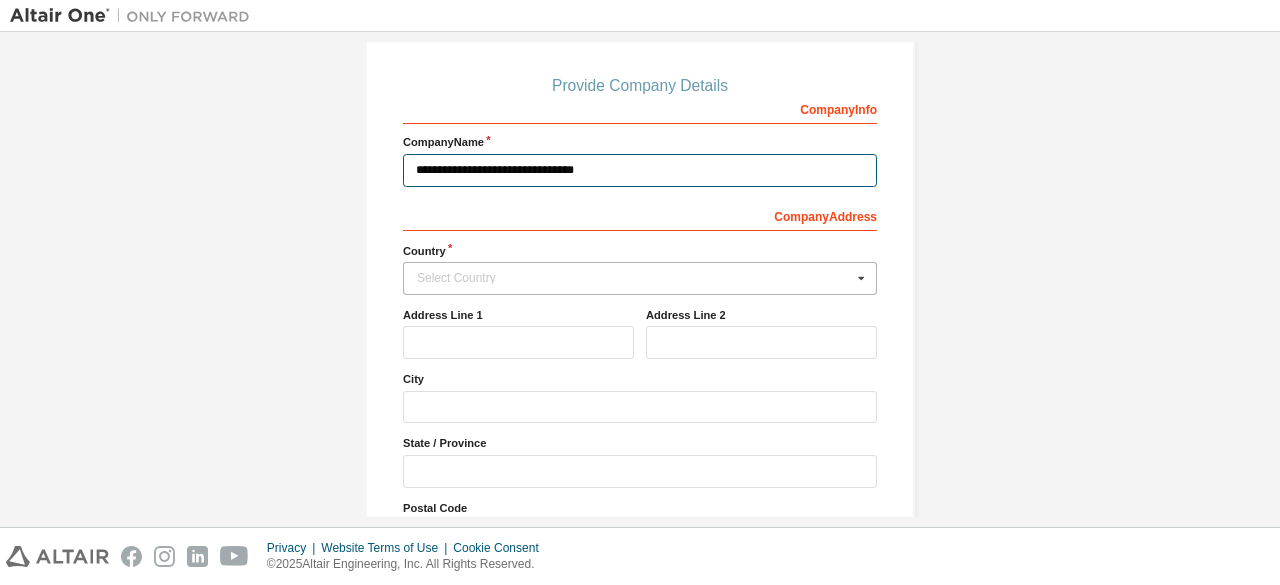 type on "**********" 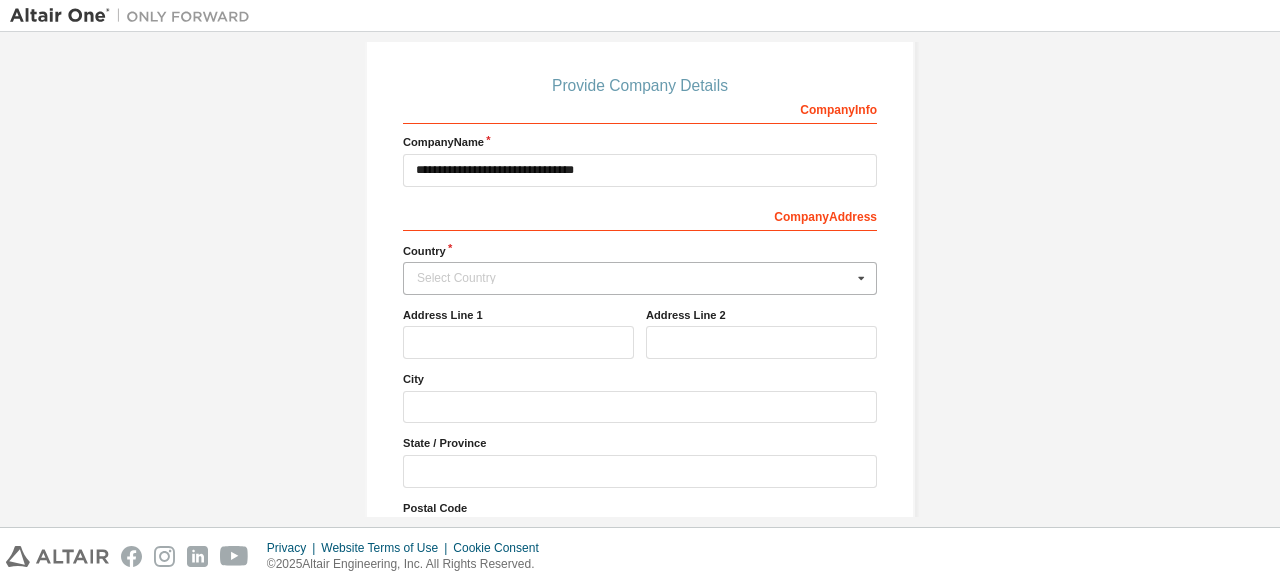 click on "Select Country" at bounding box center (634, 278) 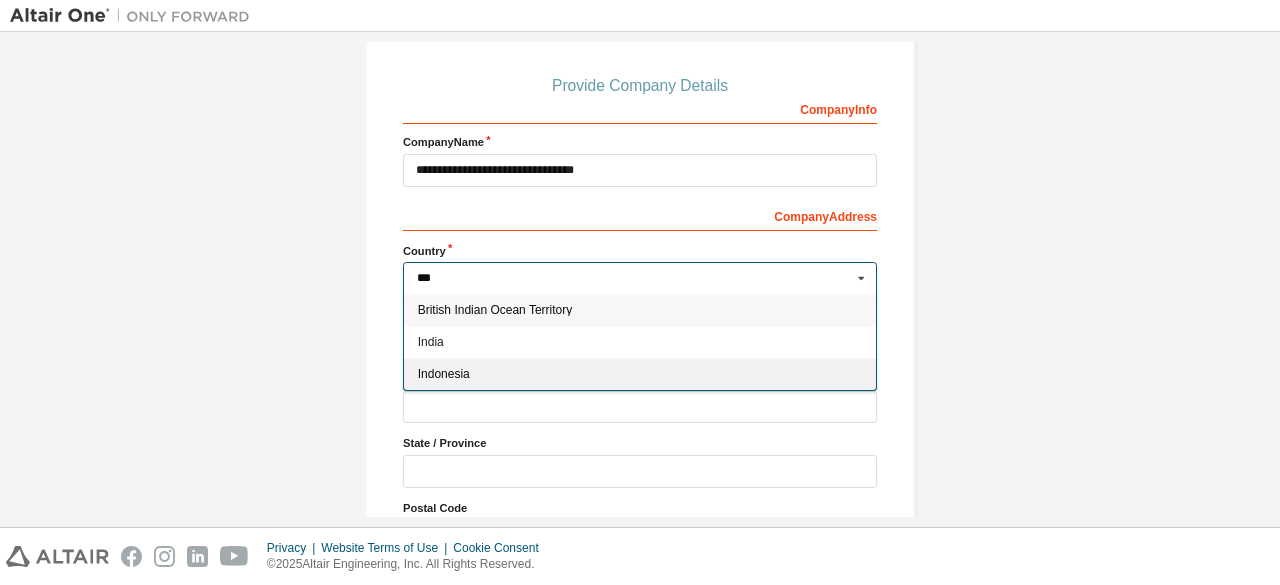 type on "***" 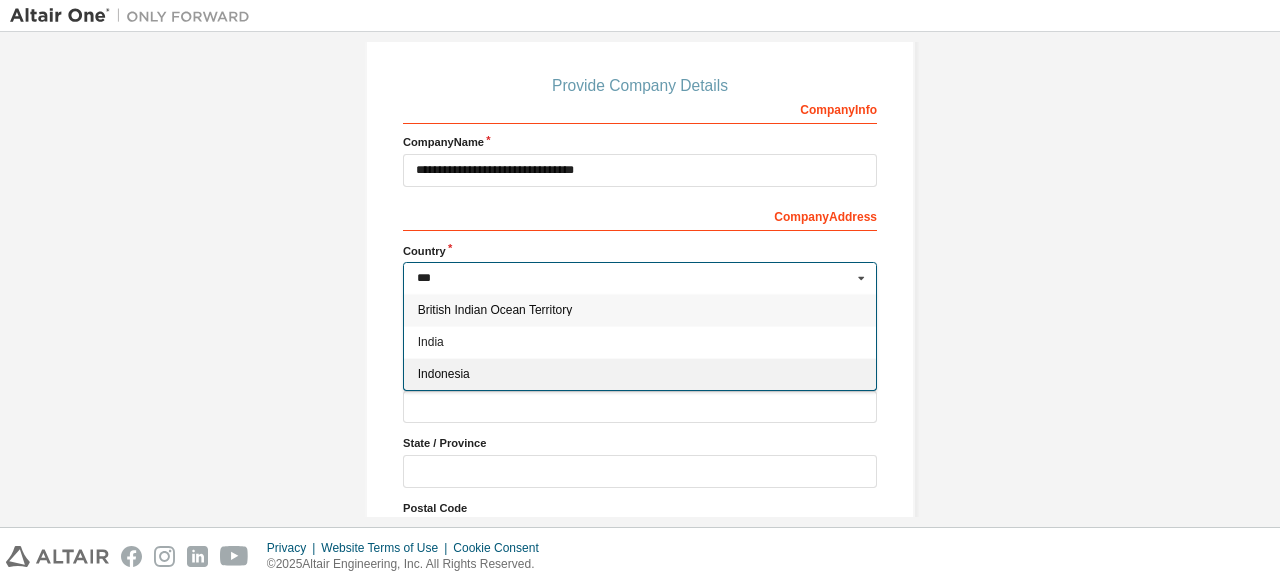 click on "Indonesia" at bounding box center [640, 374] 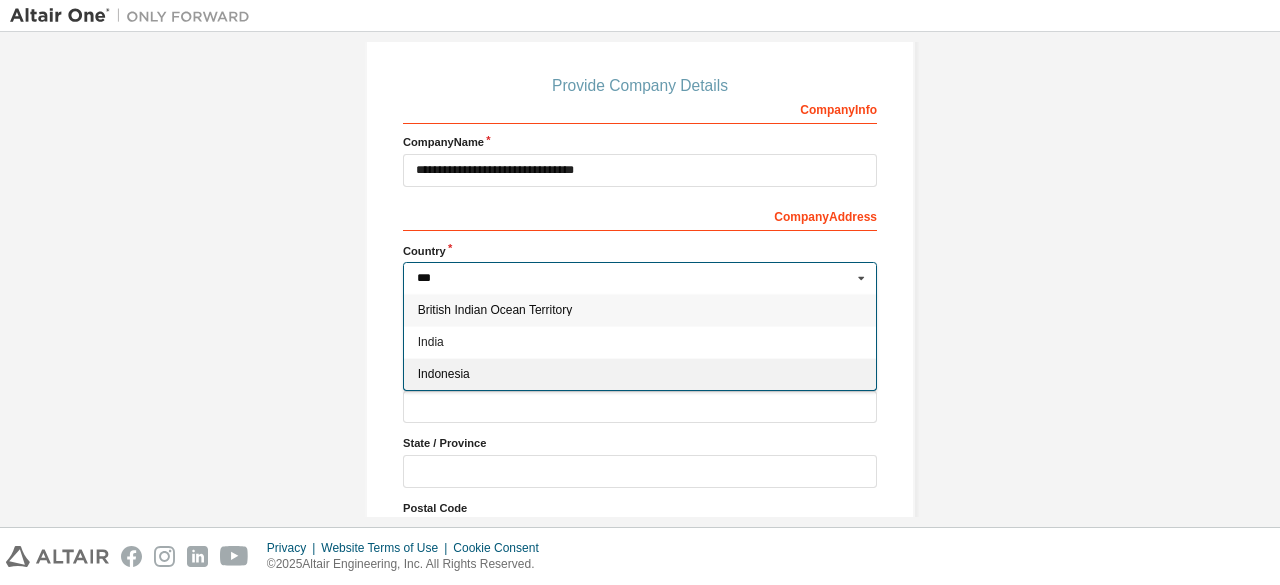 type on "***" 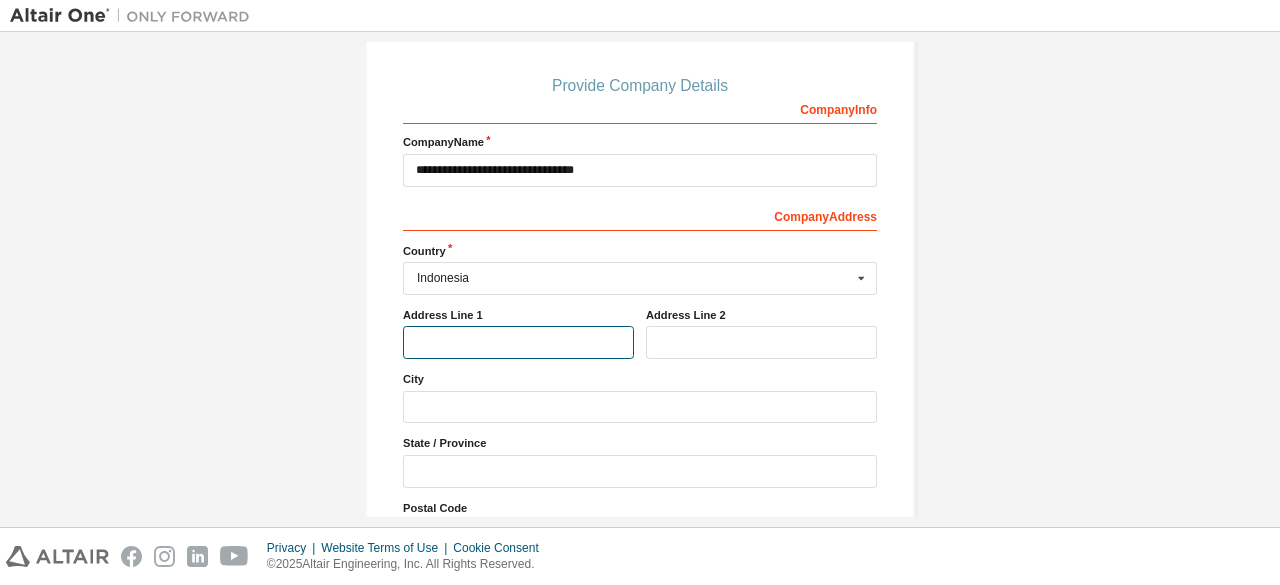 click at bounding box center (518, 342) 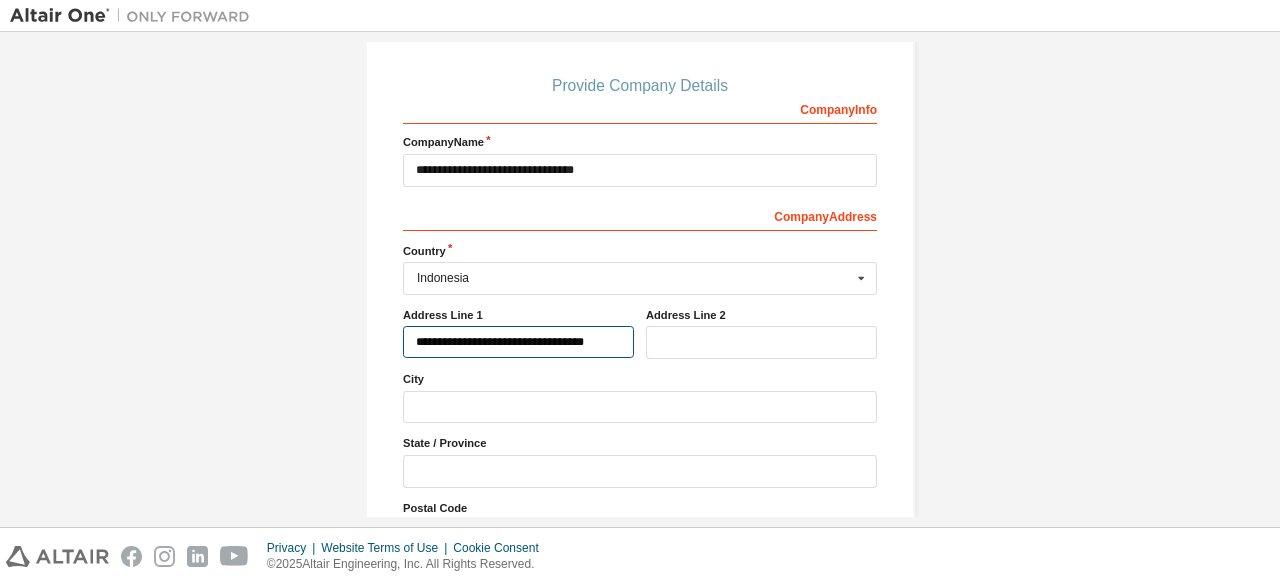 scroll, scrollTop: 0, scrollLeft: 23, axis: horizontal 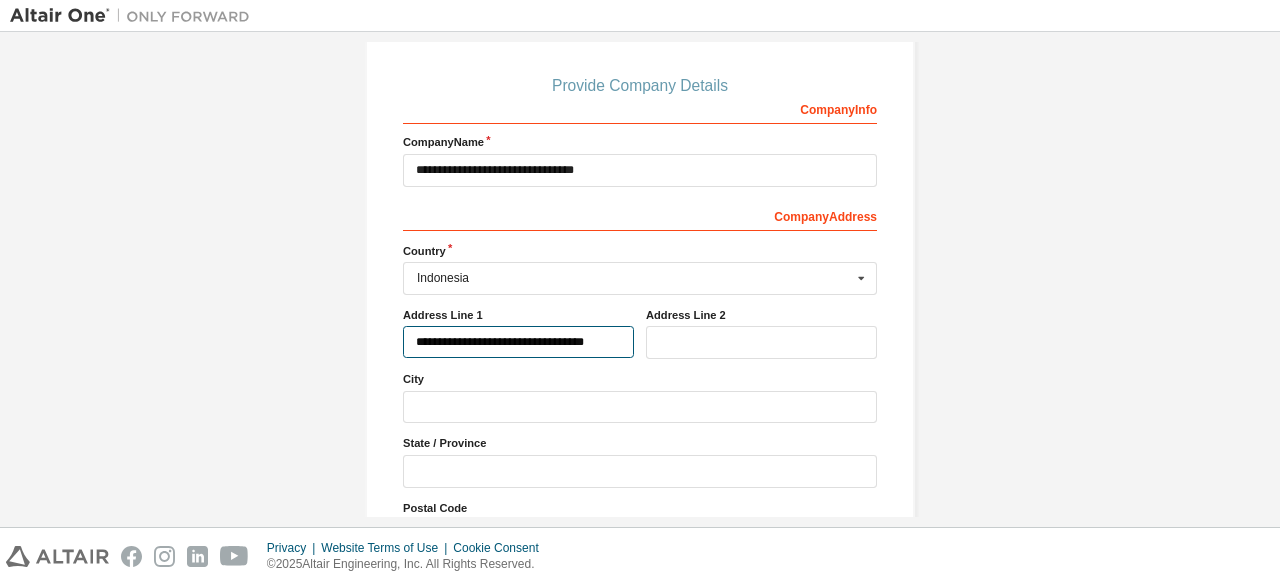 type on "**********" 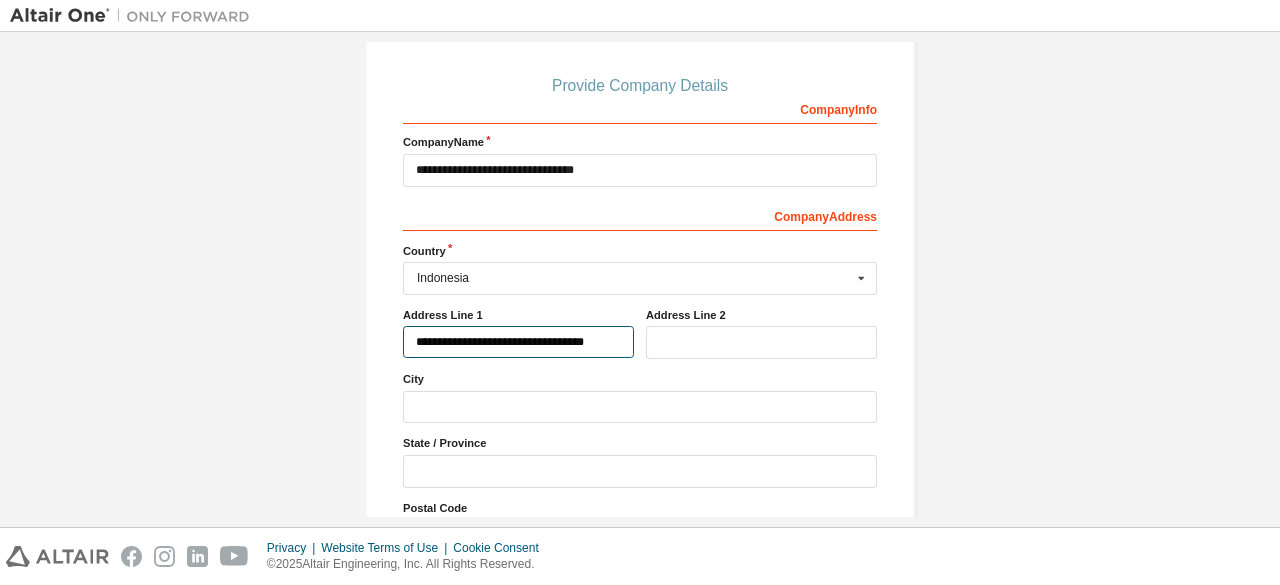 scroll, scrollTop: 0, scrollLeft: 0, axis: both 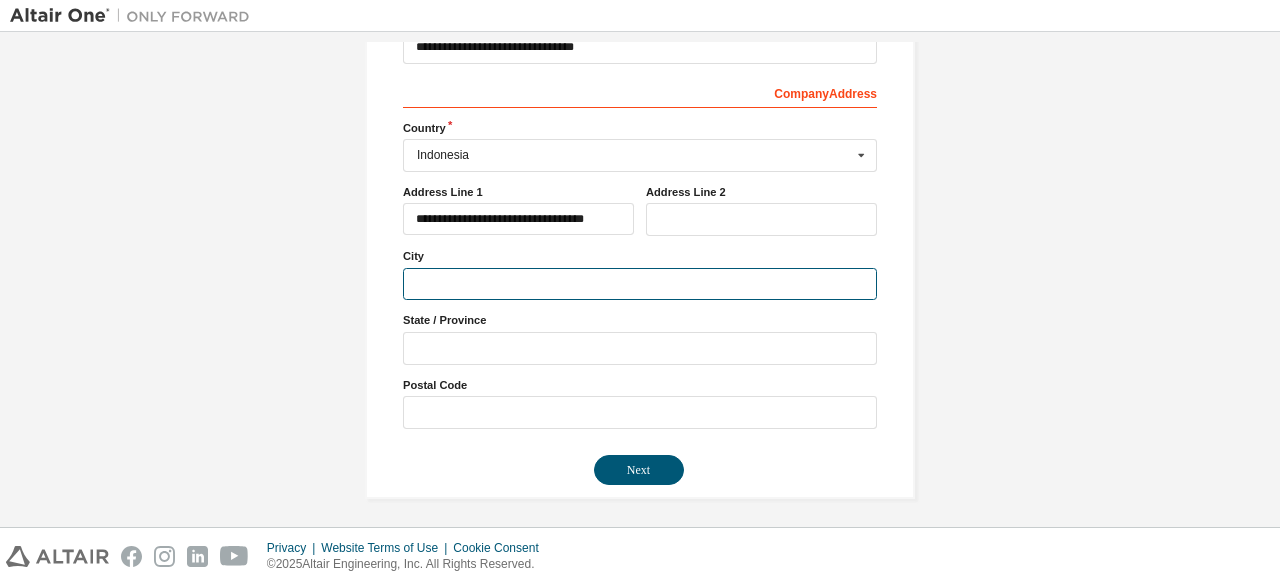 click at bounding box center (640, 284) 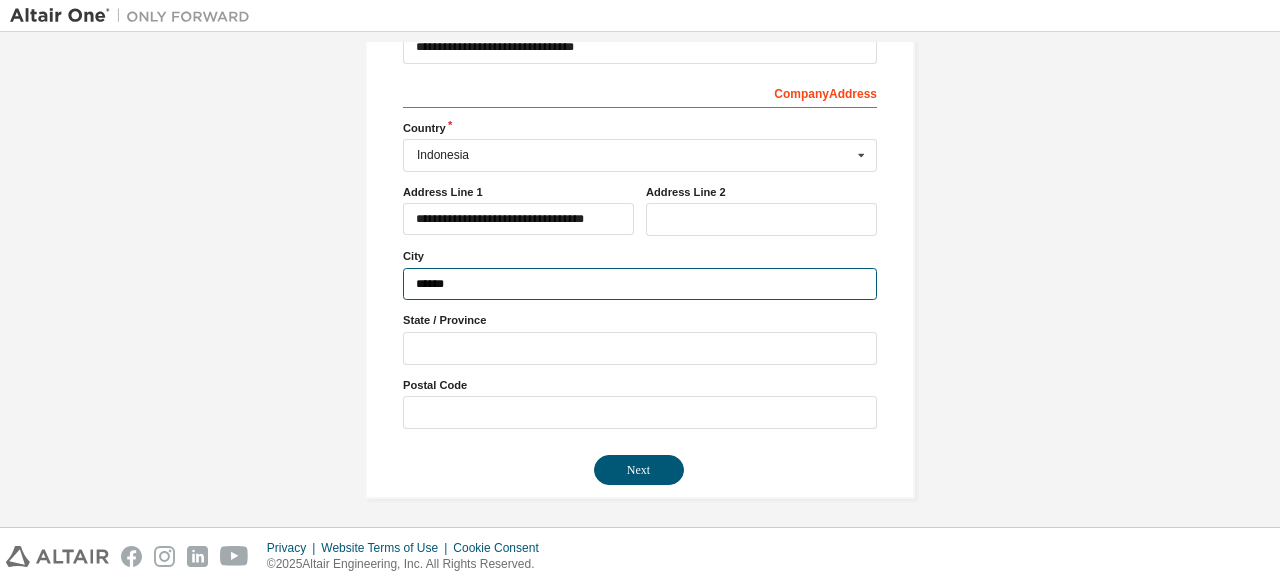 type on "******" 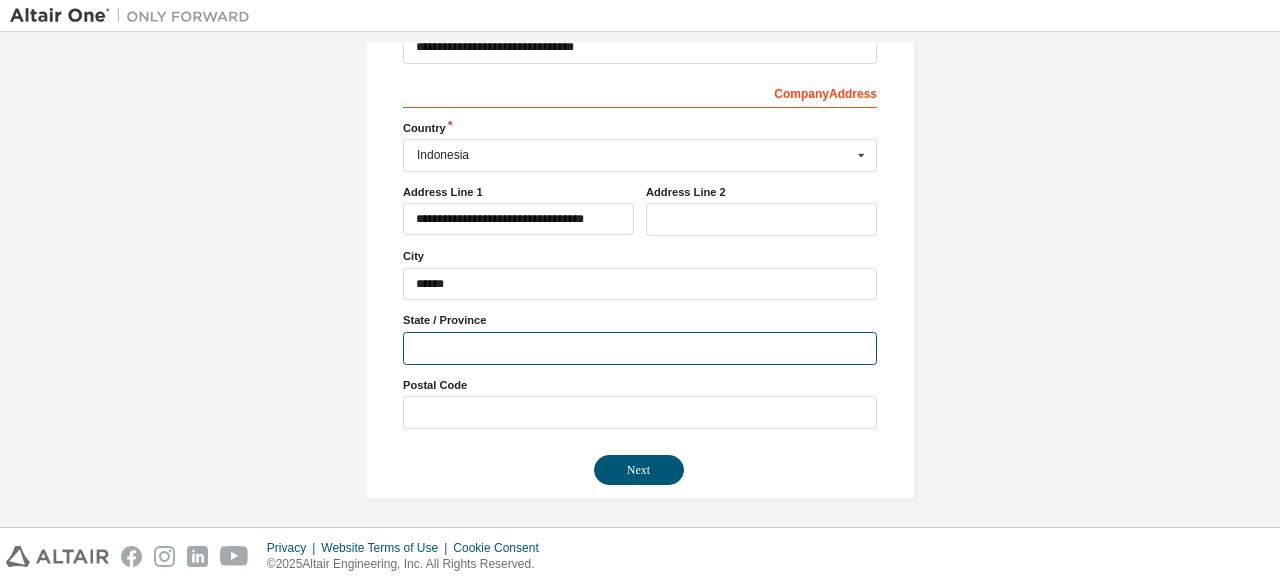 click at bounding box center [640, 348] 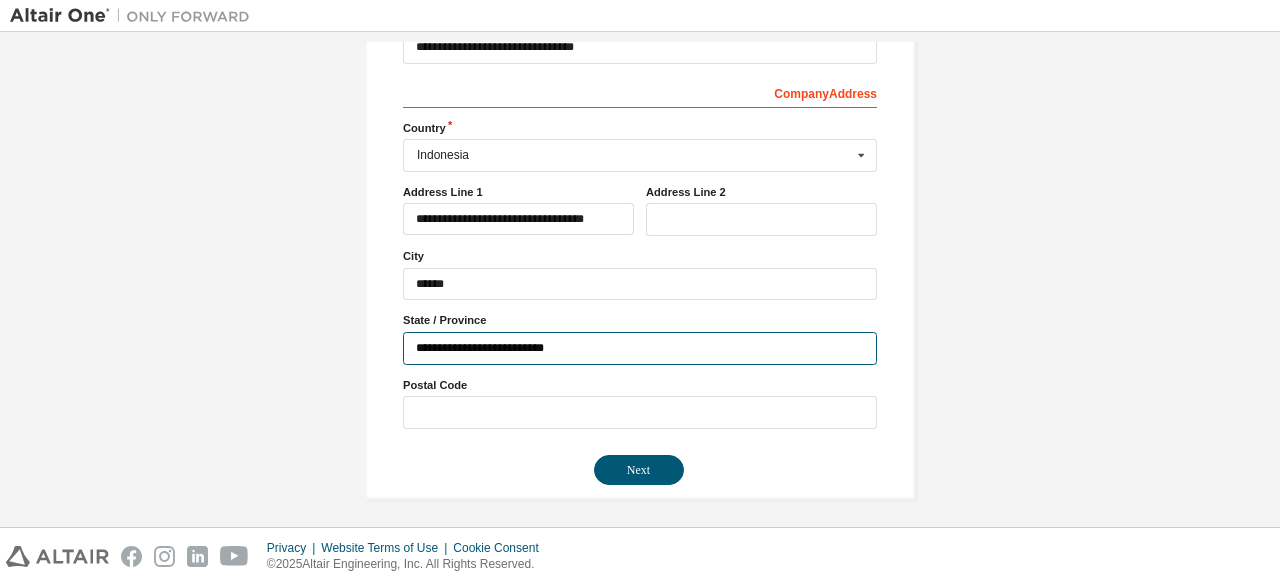 type on "**********" 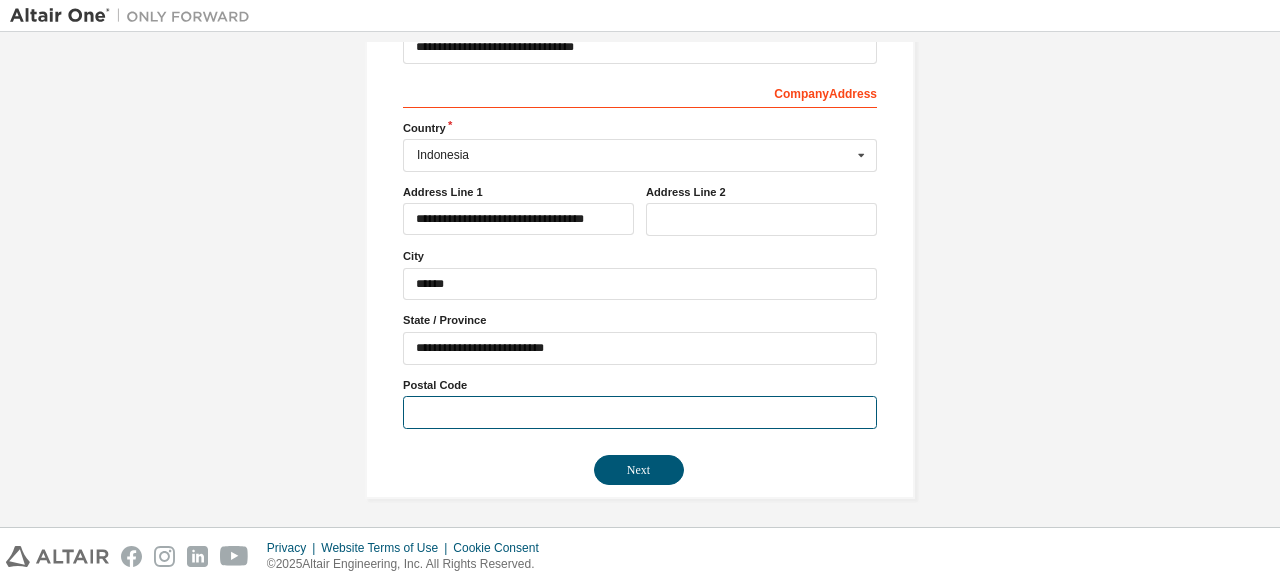 click at bounding box center (640, 412) 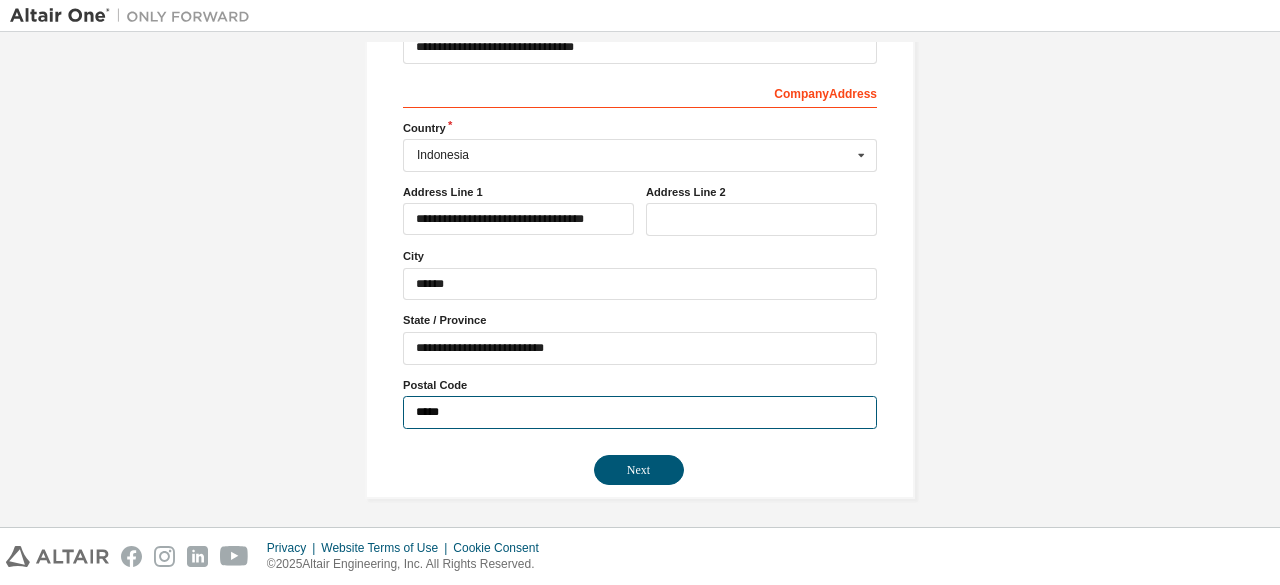 type on "*****" 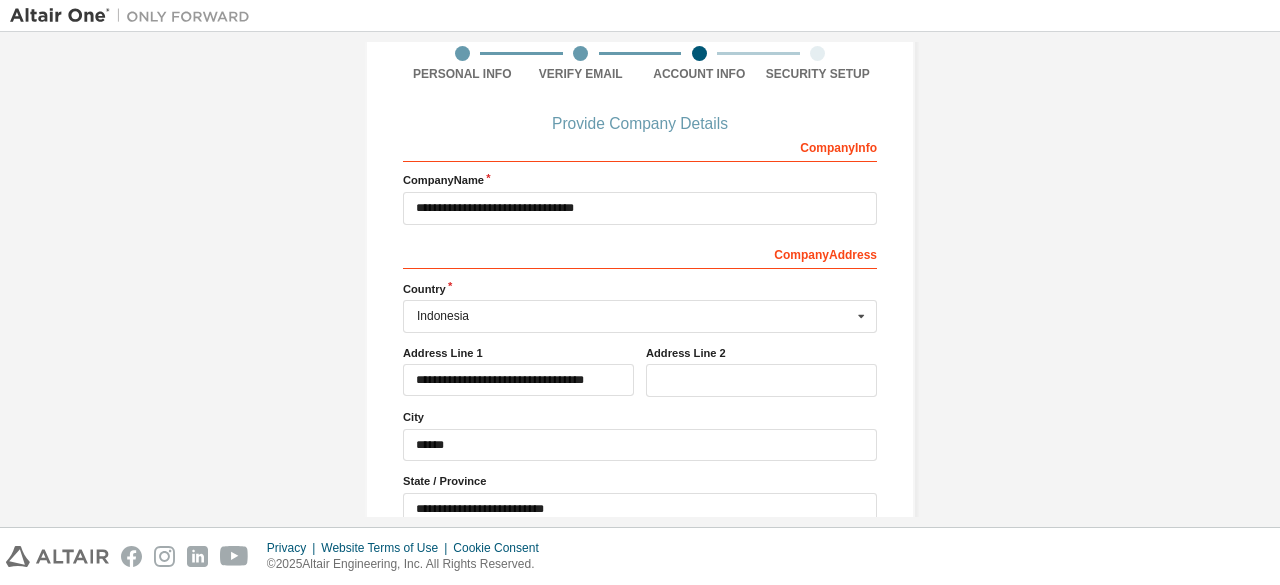 scroll, scrollTop: 0, scrollLeft: 0, axis: both 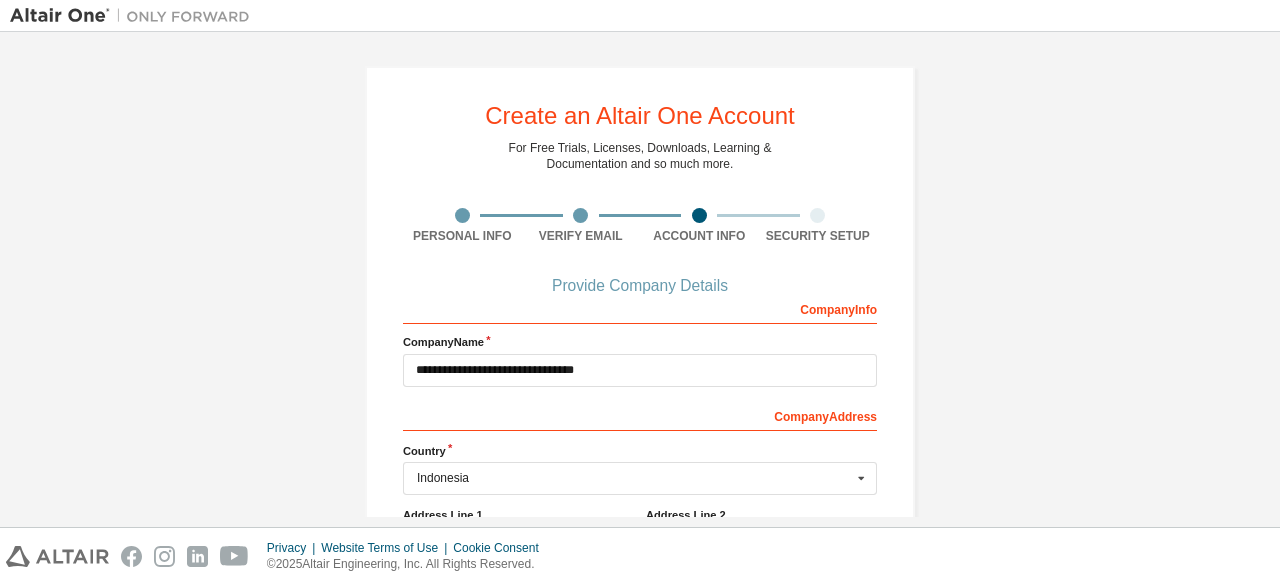 click at bounding box center (580, 215) 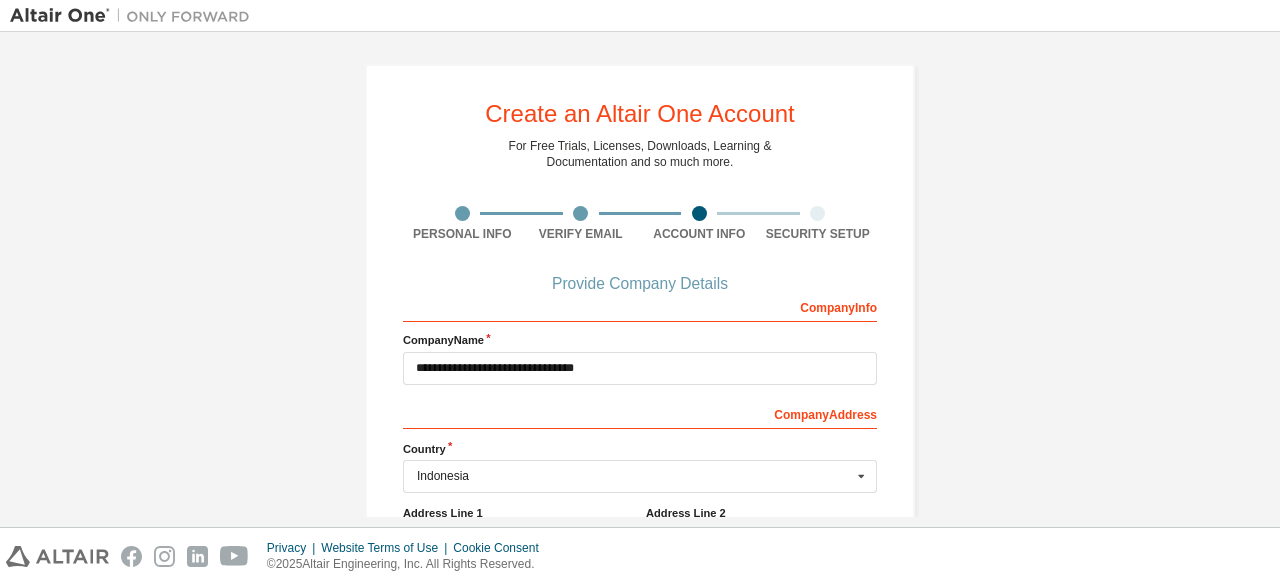 scroll, scrollTop: 0, scrollLeft: 0, axis: both 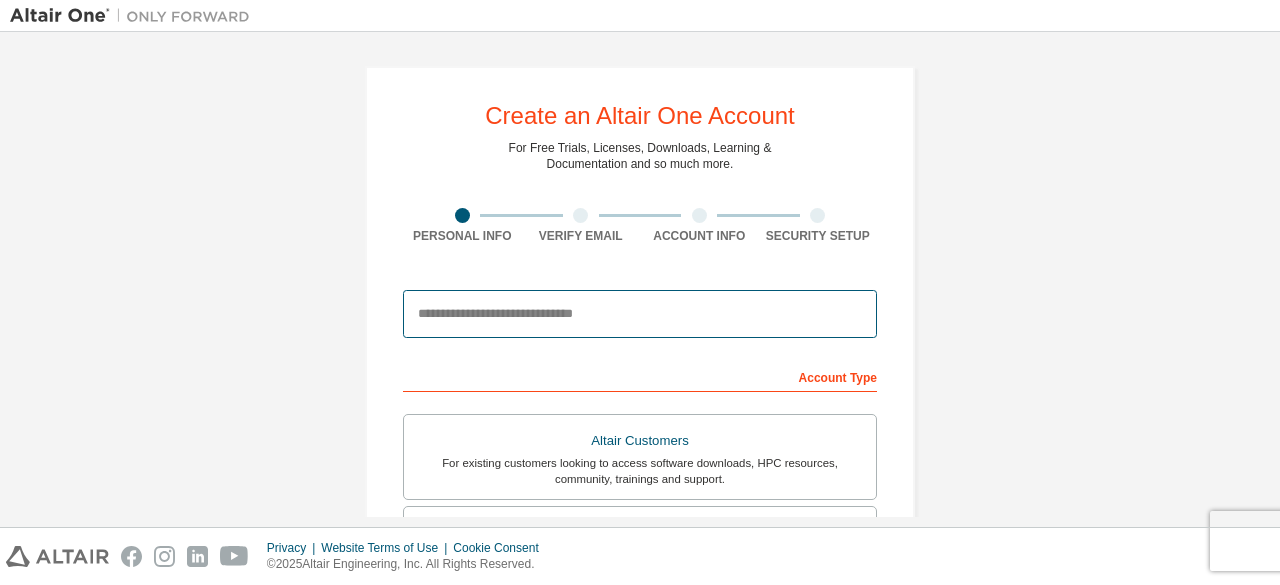 click at bounding box center [640, 314] 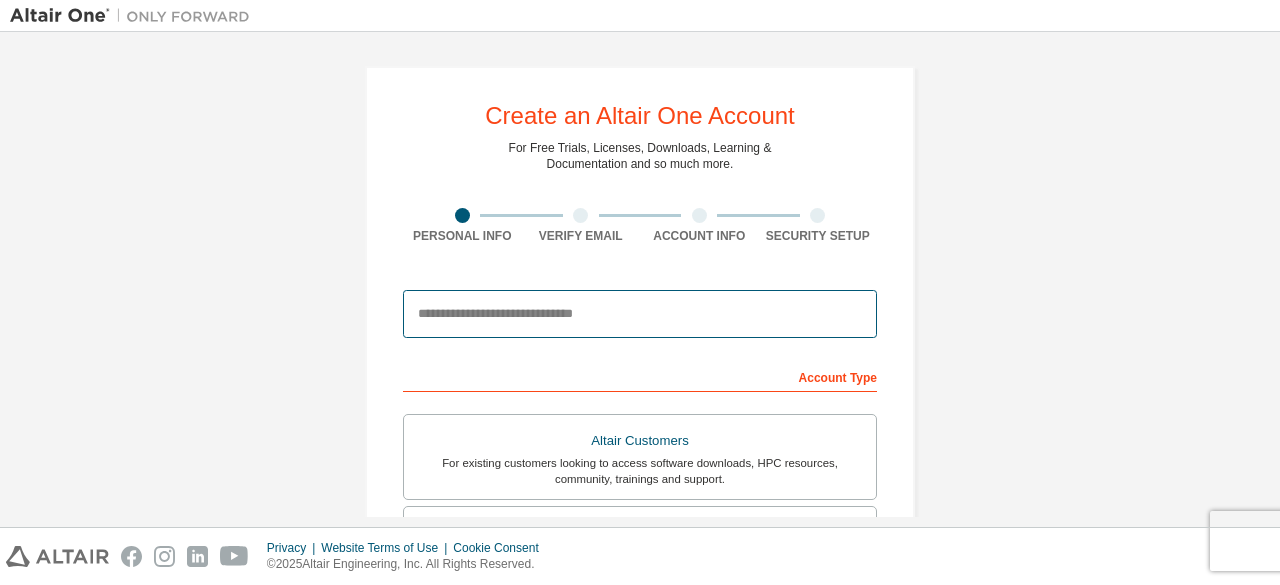type on "**********" 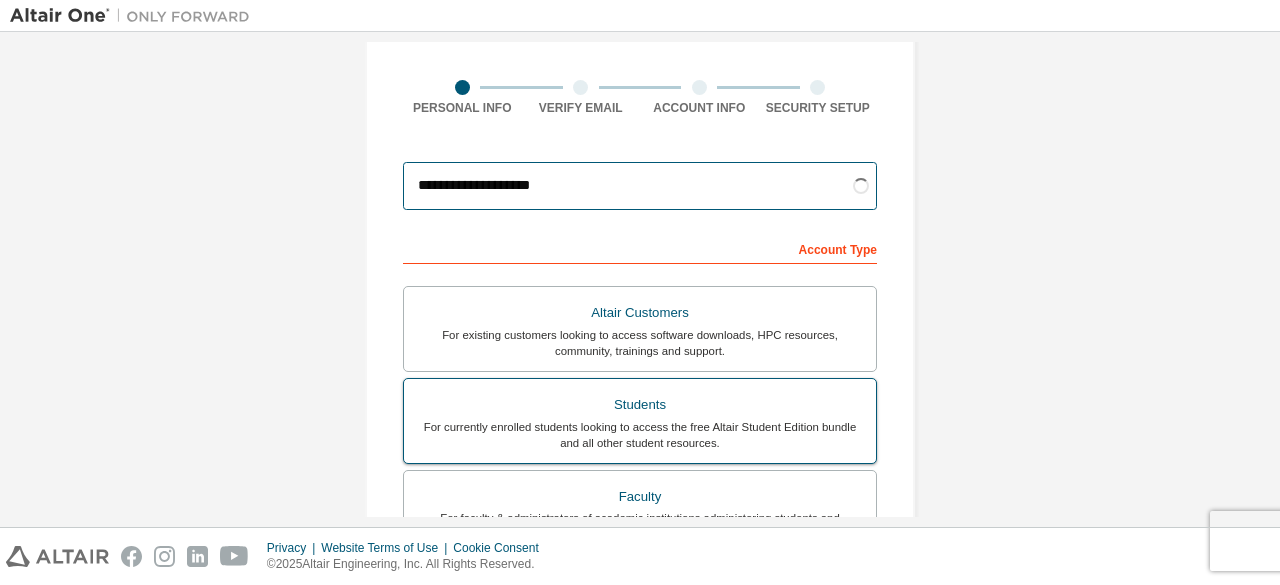scroll, scrollTop: 0, scrollLeft: 0, axis: both 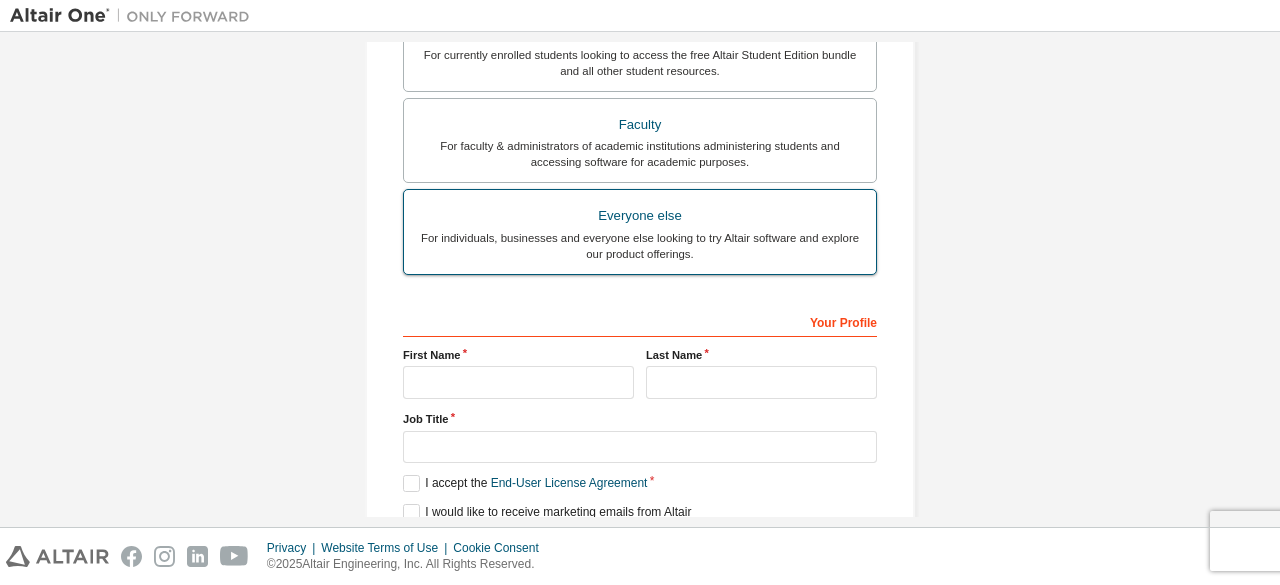 click on "For individuals, businesses and everyone else looking to try Altair software and explore our product offerings." at bounding box center (640, 246) 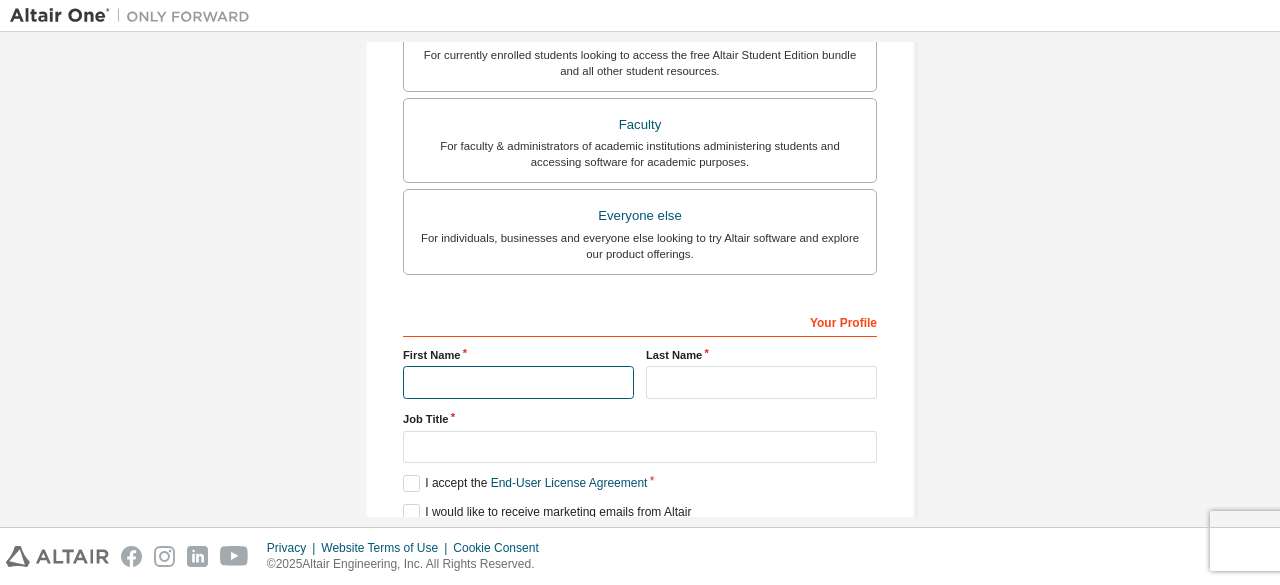 click at bounding box center (518, 382) 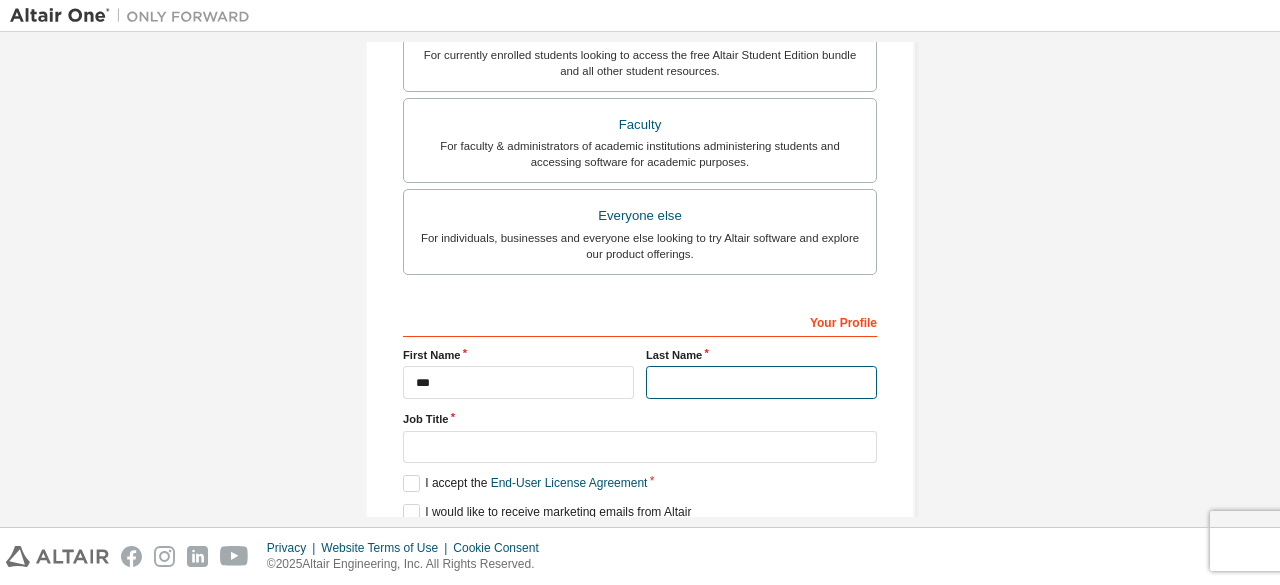 click at bounding box center (761, 382) 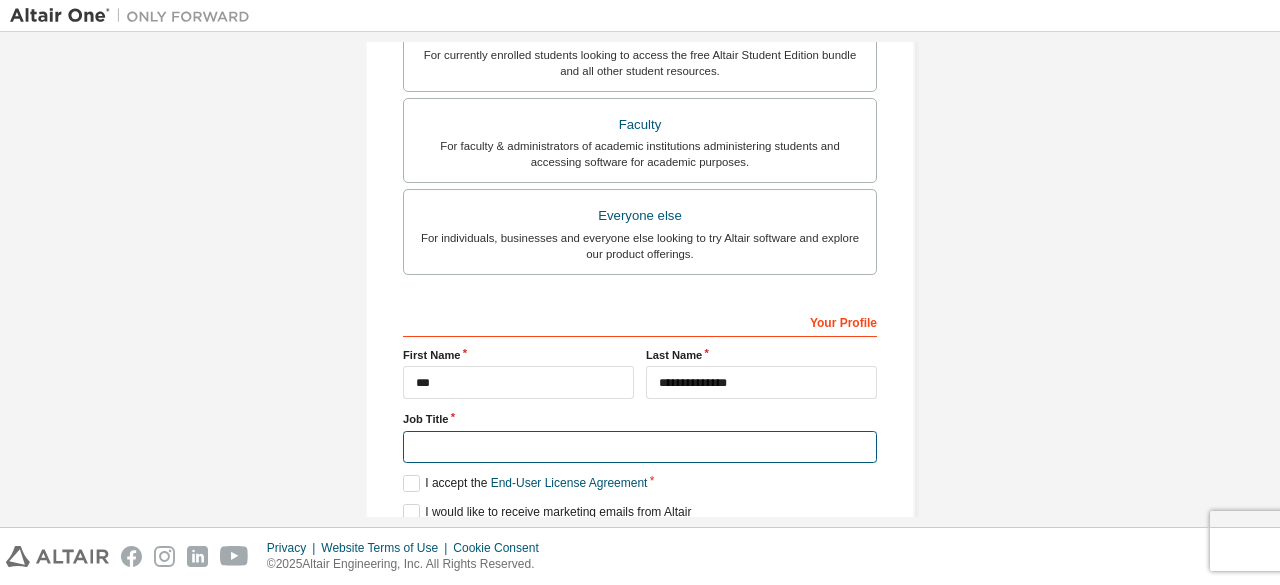 click at bounding box center [640, 447] 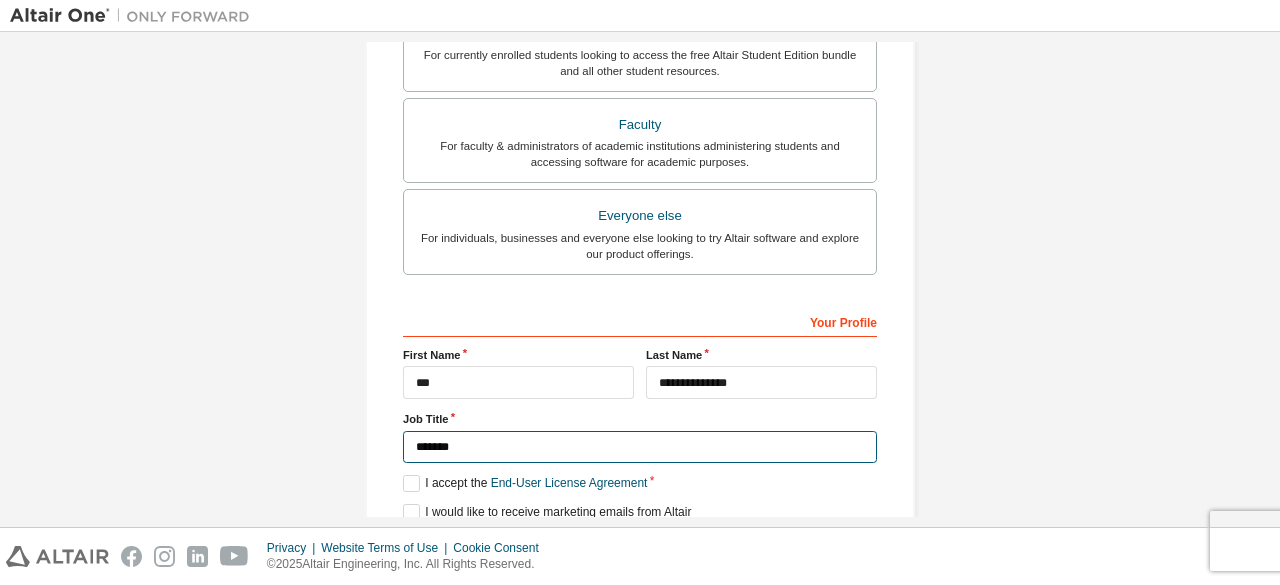 type on "*******" 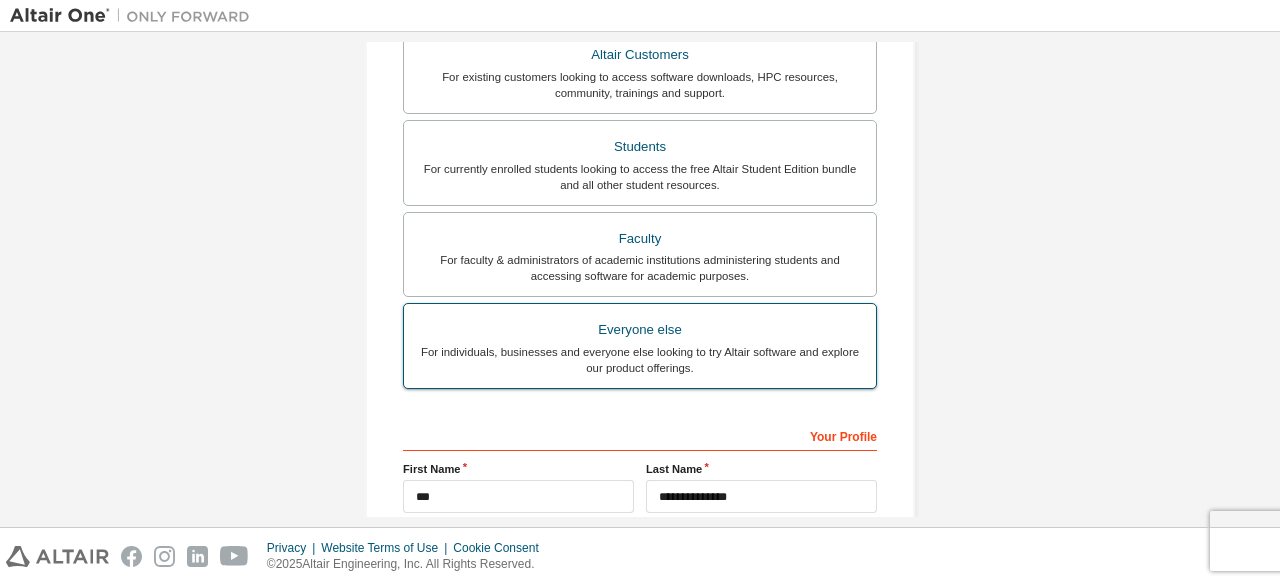scroll, scrollTop: 400, scrollLeft: 0, axis: vertical 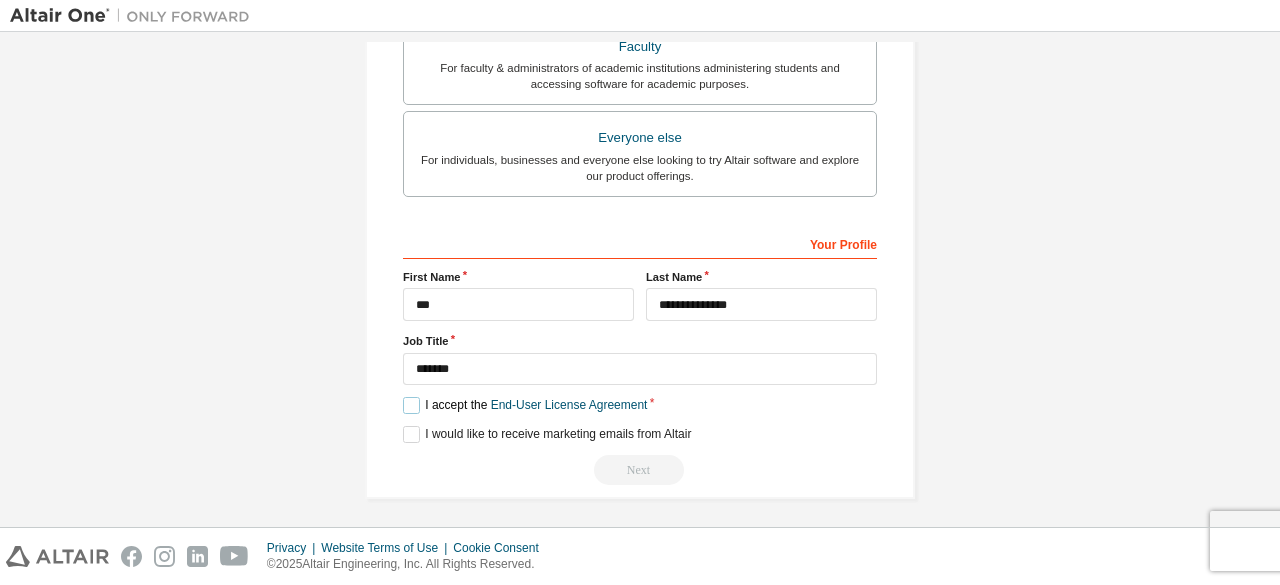 click on "I accept the    End-User License Agreement" at bounding box center [525, 405] 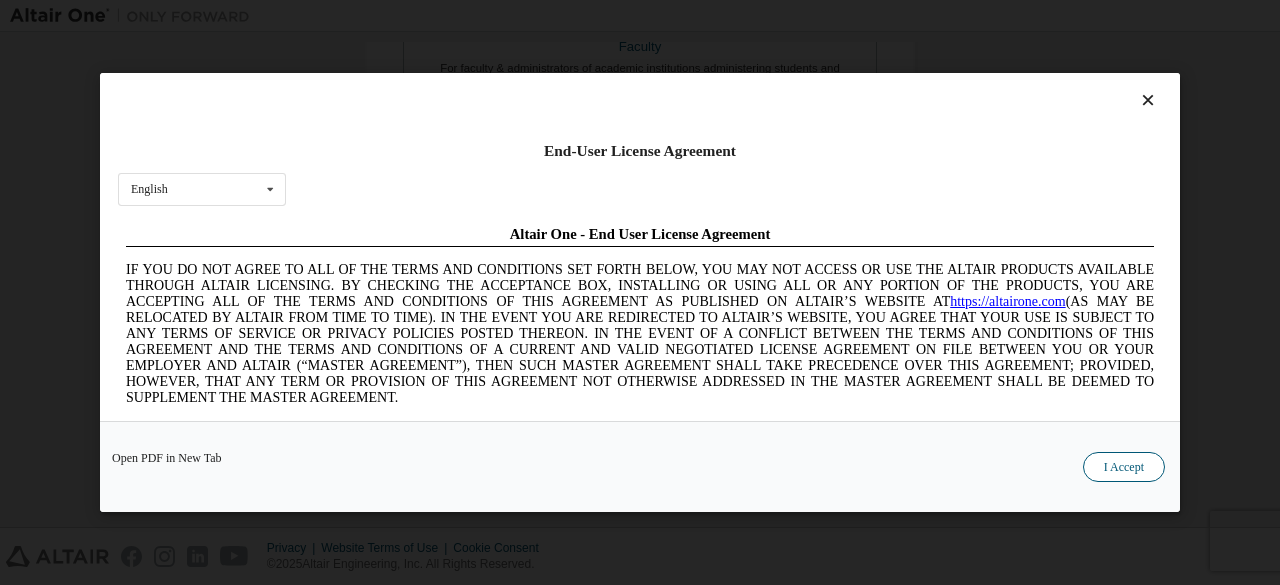 scroll, scrollTop: 0, scrollLeft: 0, axis: both 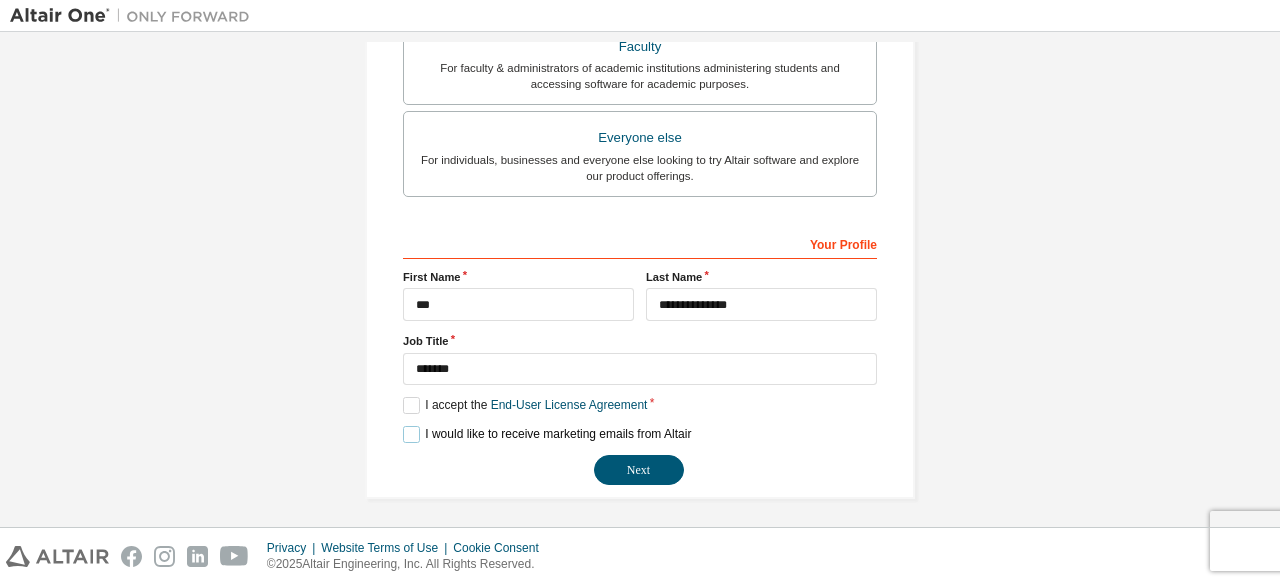 click on "I would like to receive marketing emails from Altair" at bounding box center (547, 434) 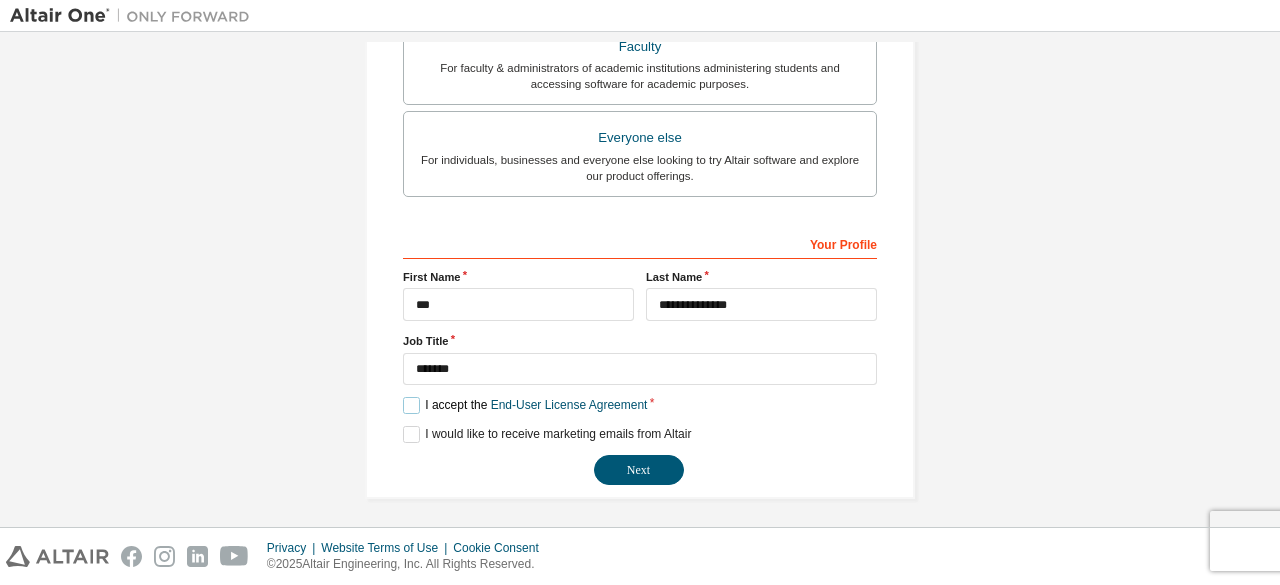 click on "I accept the    End-User License Agreement" at bounding box center (525, 405) 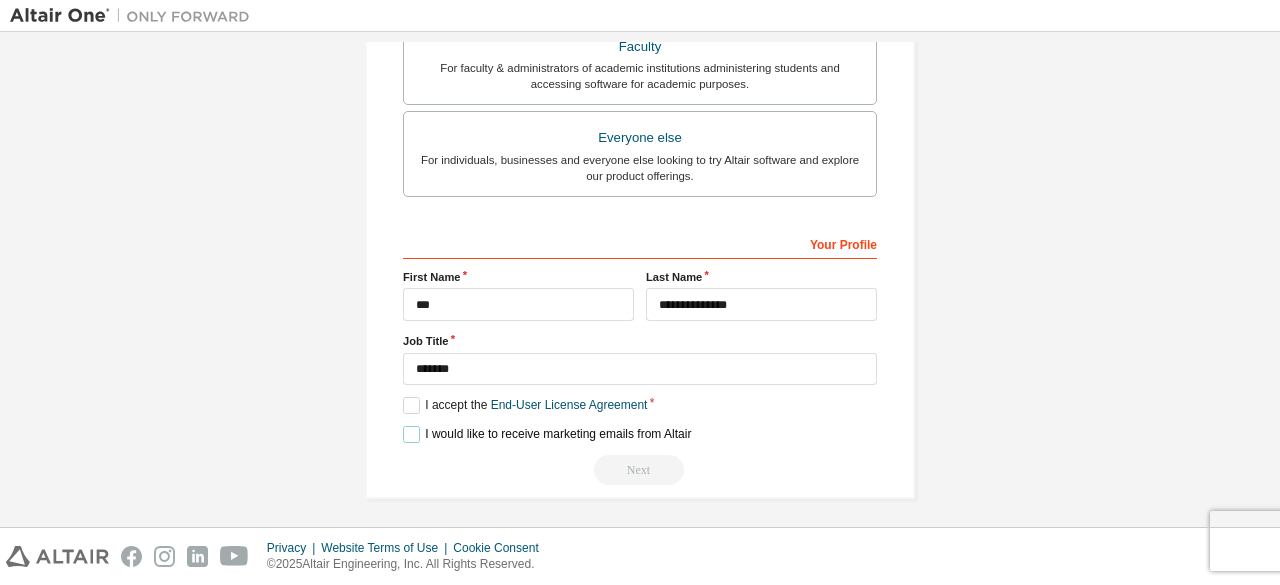click on "I would like to receive marketing emails from Altair" at bounding box center (547, 434) 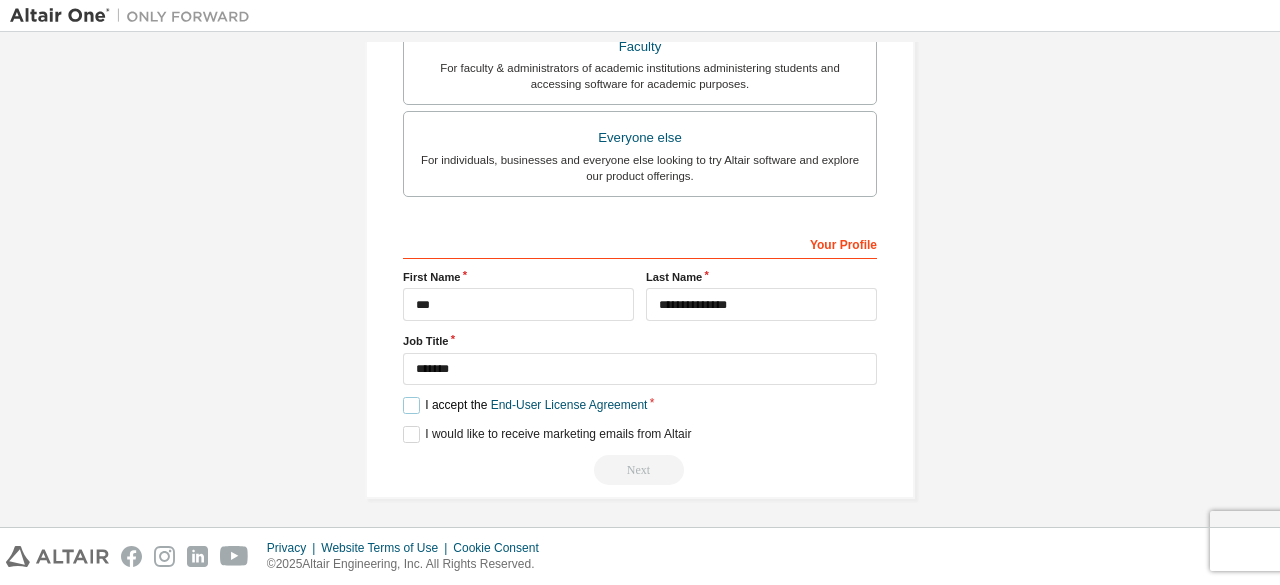 click on "I accept the    End-User License Agreement" at bounding box center [525, 405] 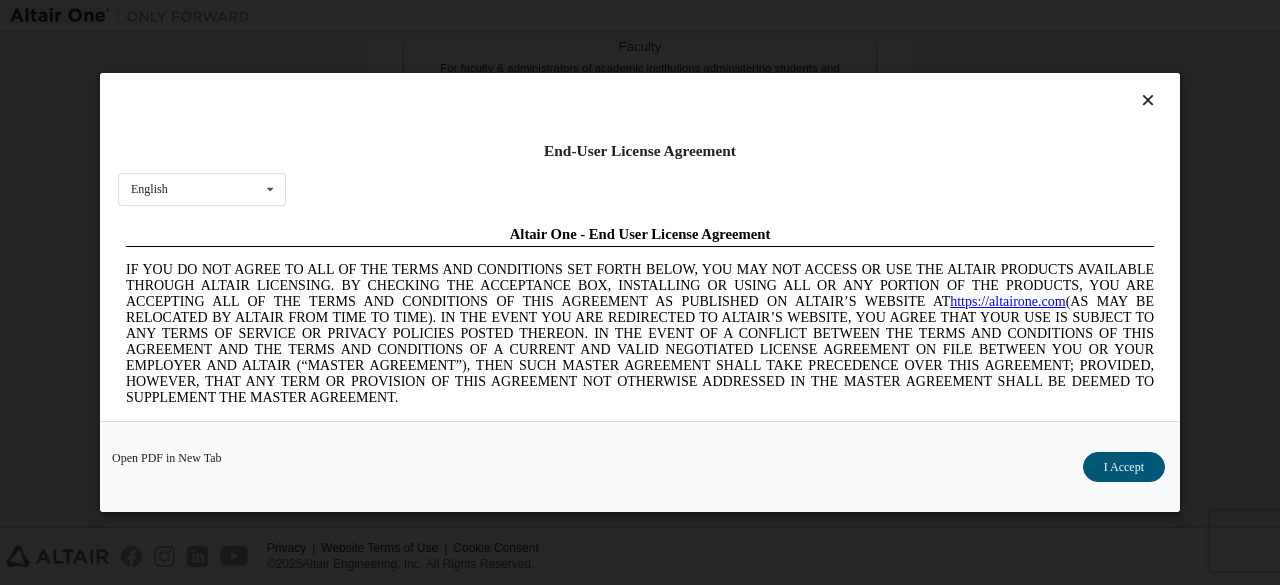 scroll, scrollTop: 0, scrollLeft: 0, axis: both 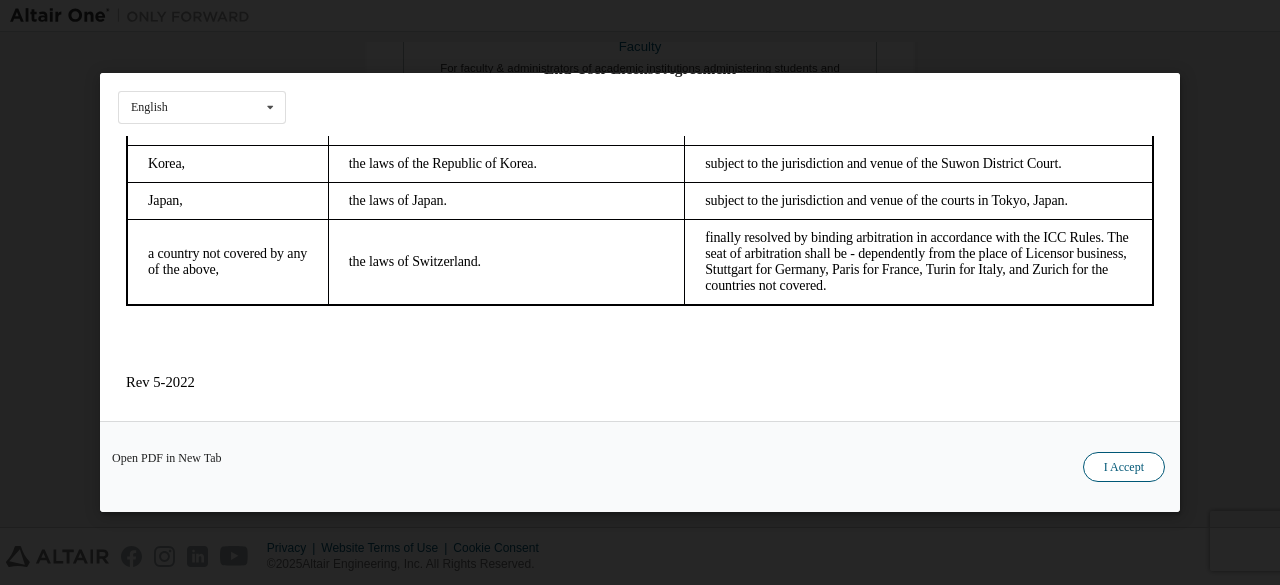 click on "I Accept" at bounding box center [1124, 467] 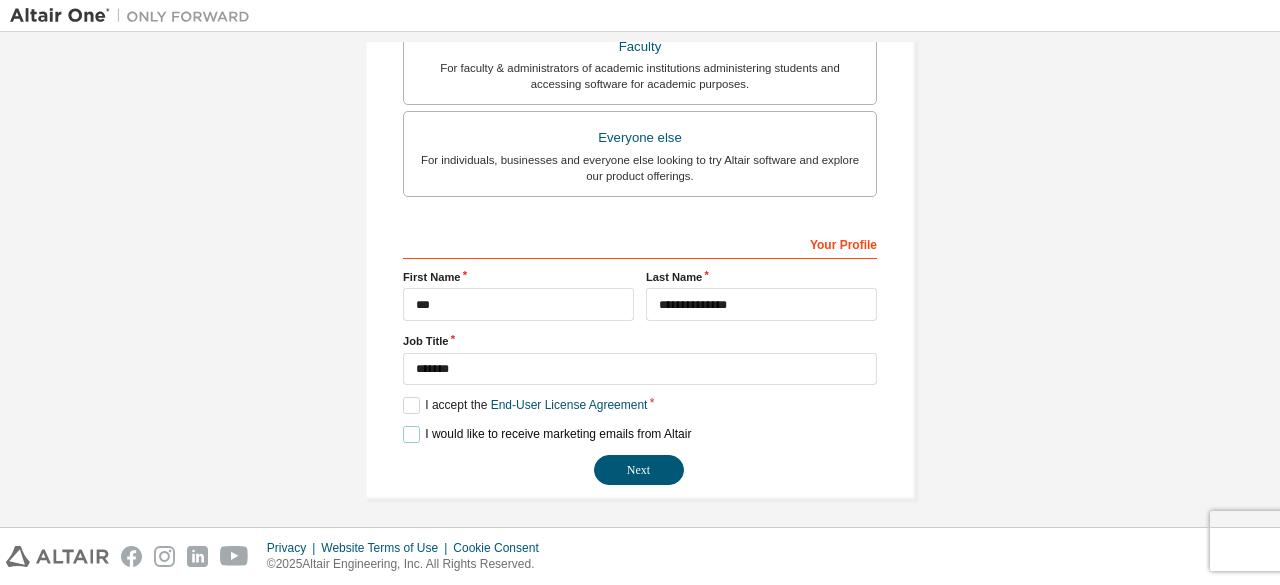 click on "I would like to receive marketing emails from Altair" at bounding box center [547, 434] 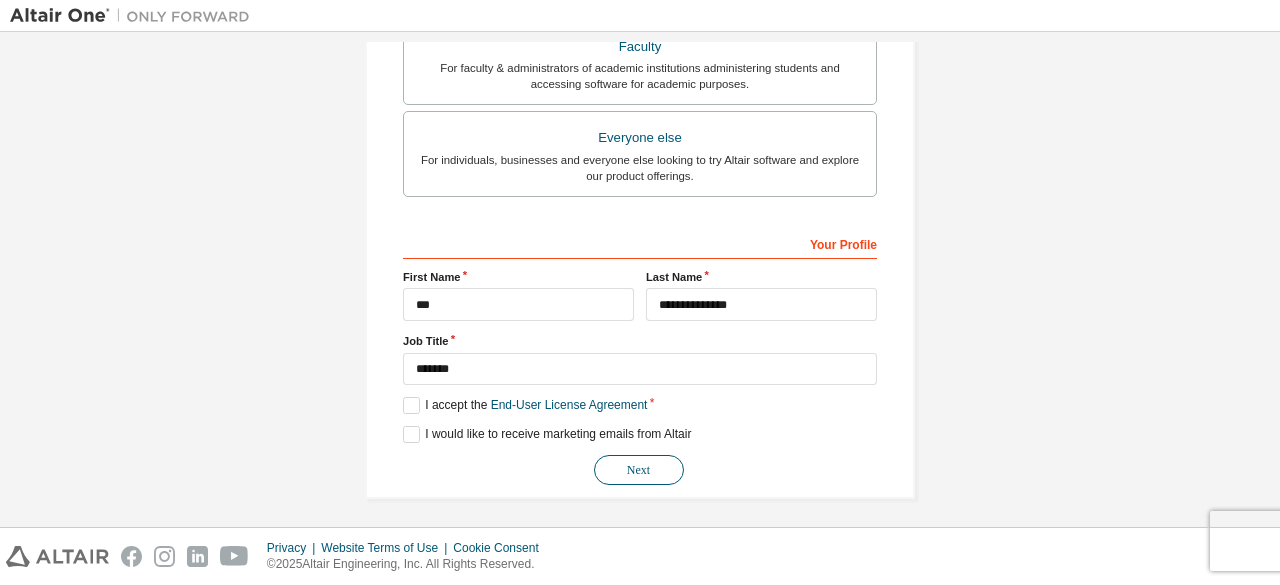 click on "Next" at bounding box center [639, 470] 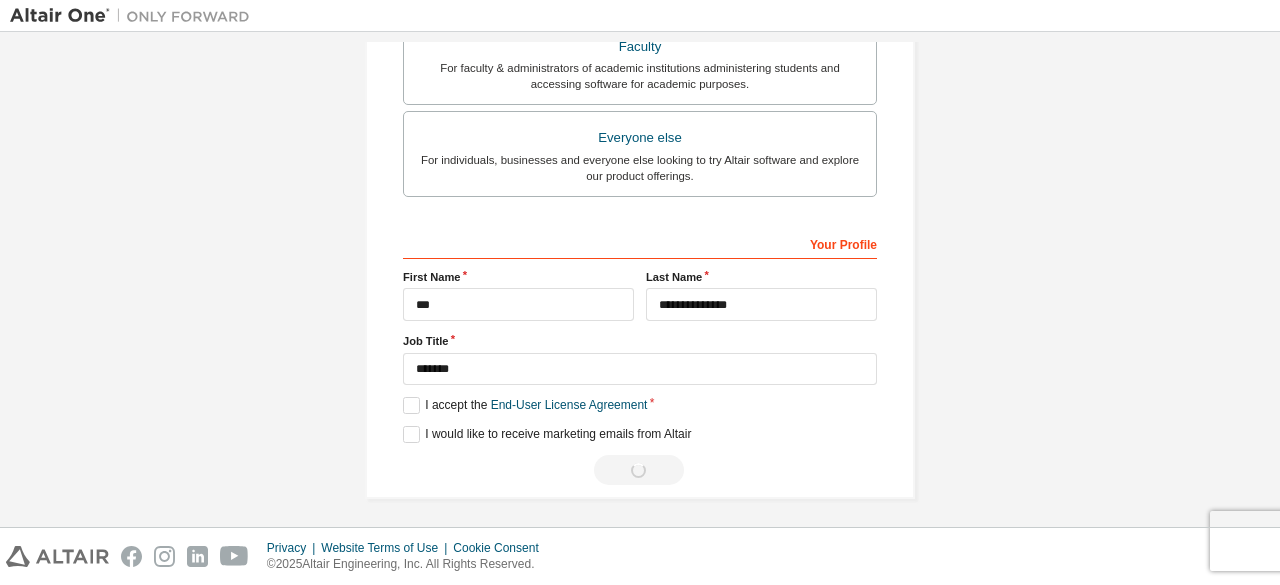scroll, scrollTop: 0, scrollLeft: 0, axis: both 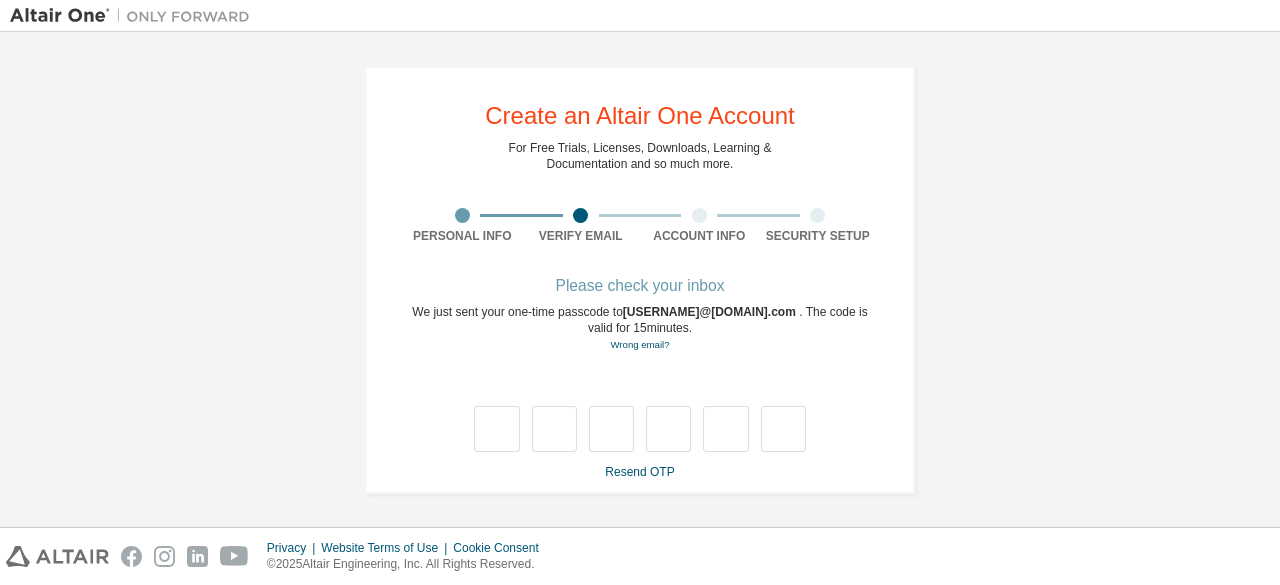 type on "*" 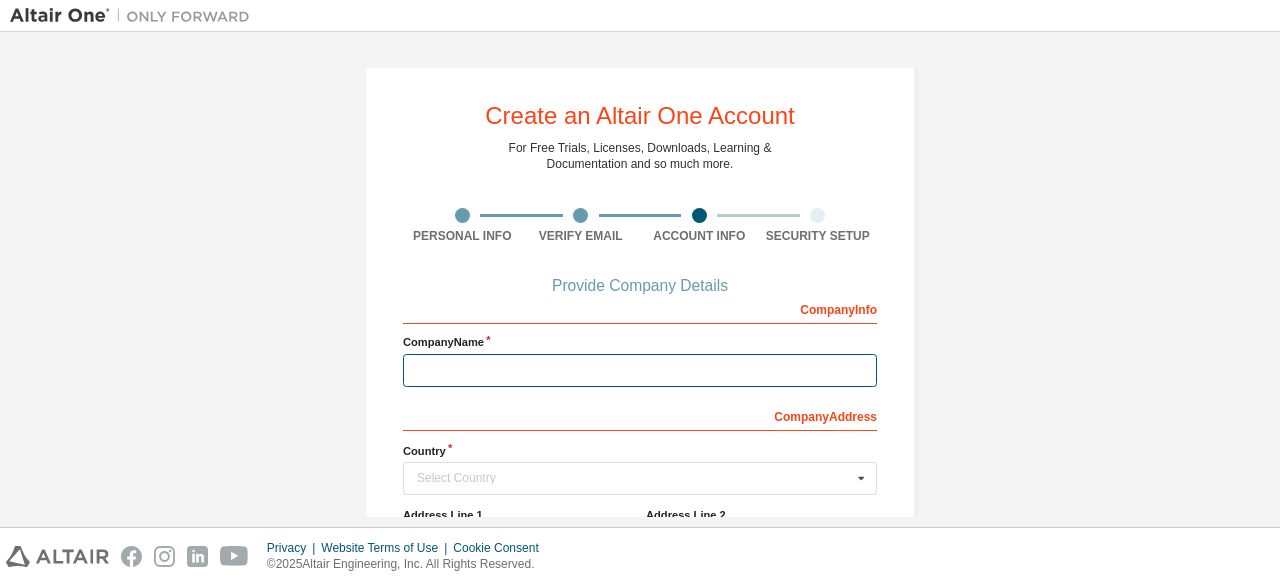 click at bounding box center [640, 370] 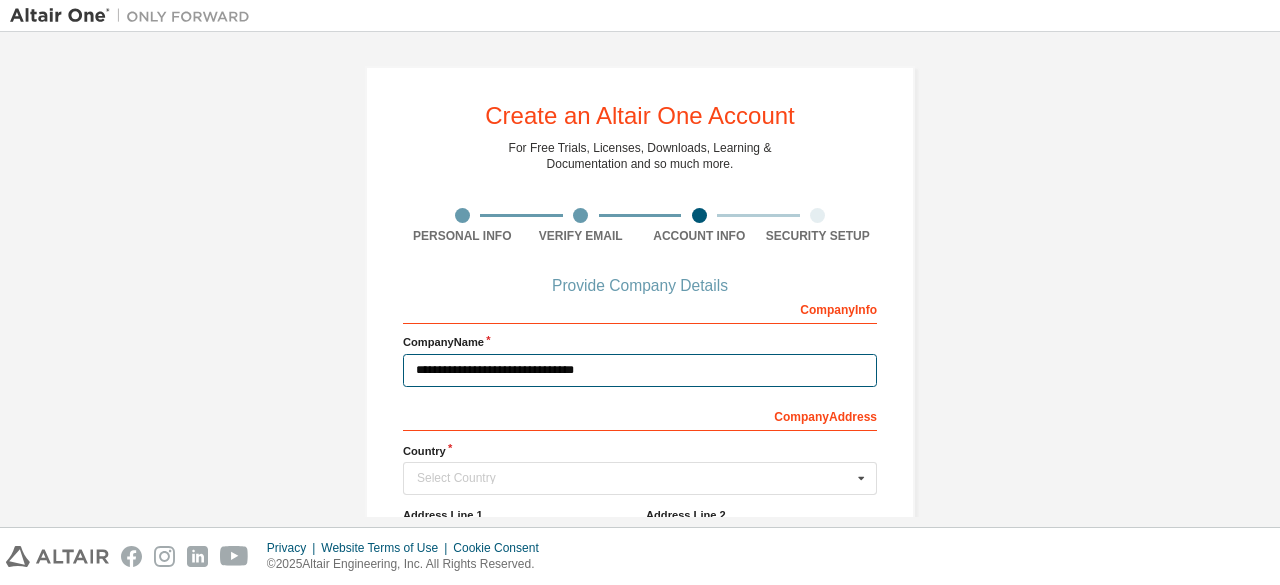 click on "**********" at bounding box center (640, 370) 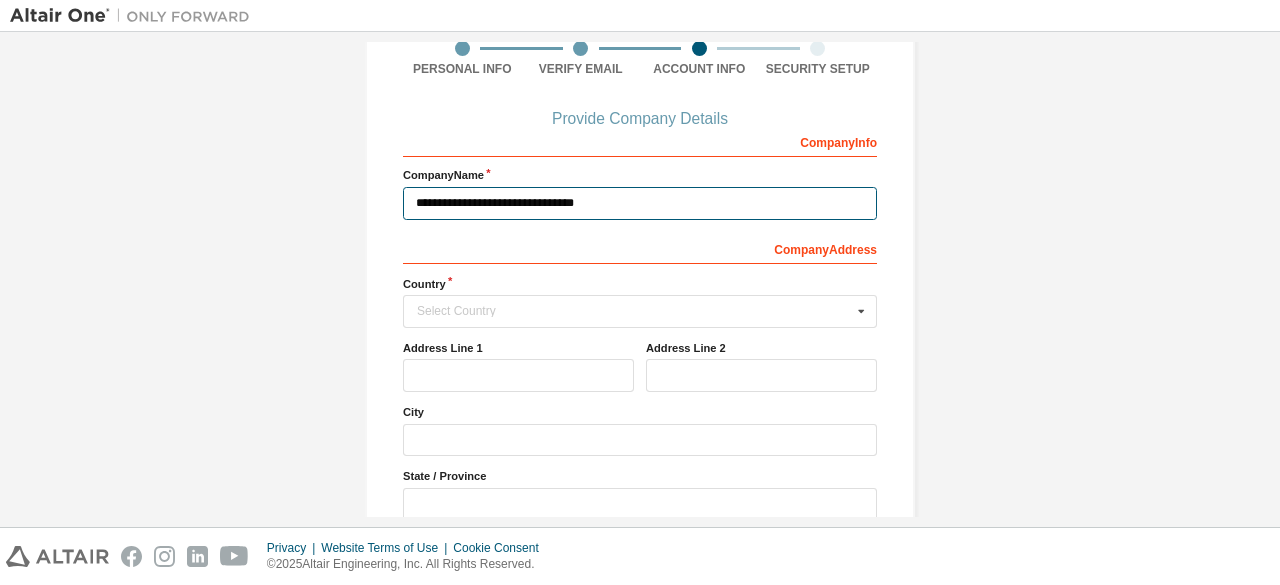 scroll, scrollTop: 200, scrollLeft: 0, axis: vertical 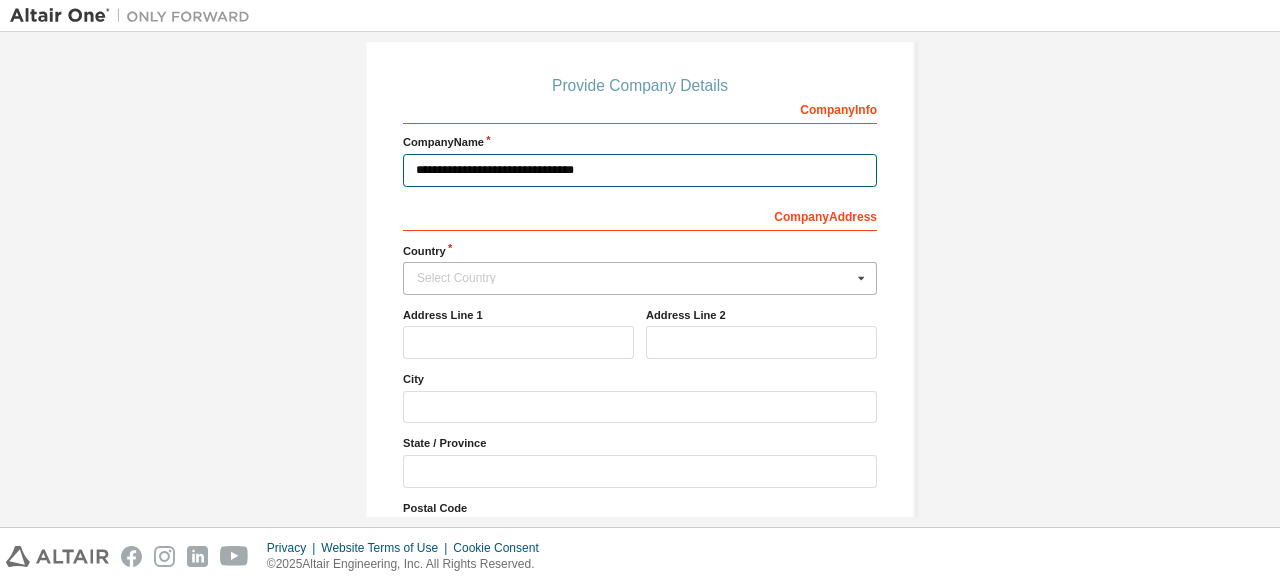 type on "**********" 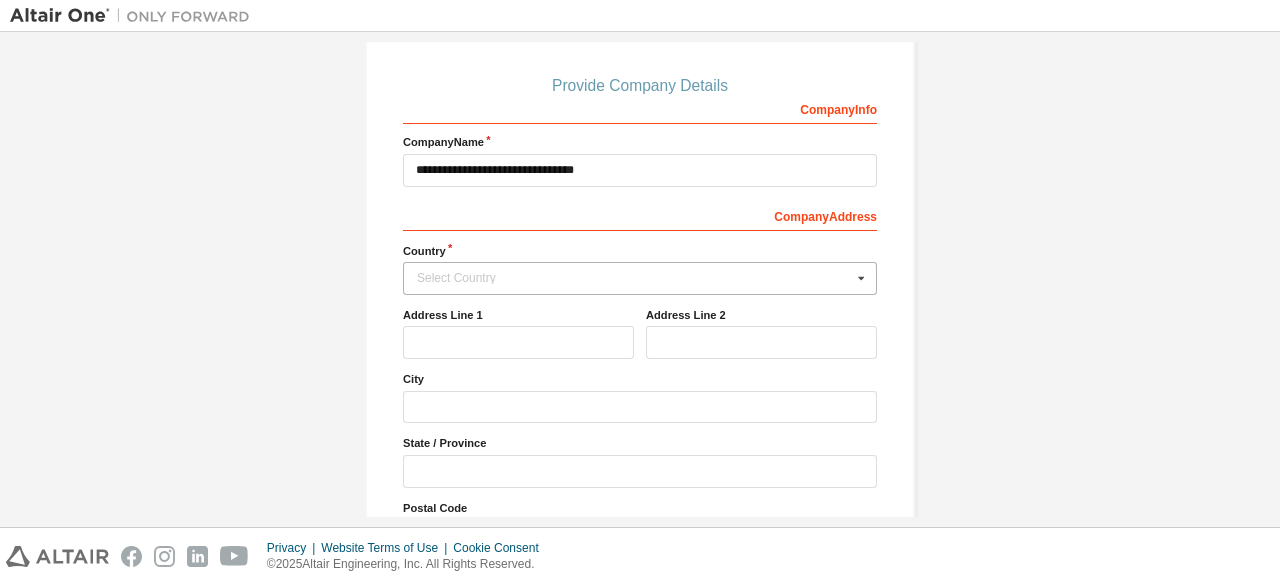 click on "Select Country" at bounding box center [634, 278] 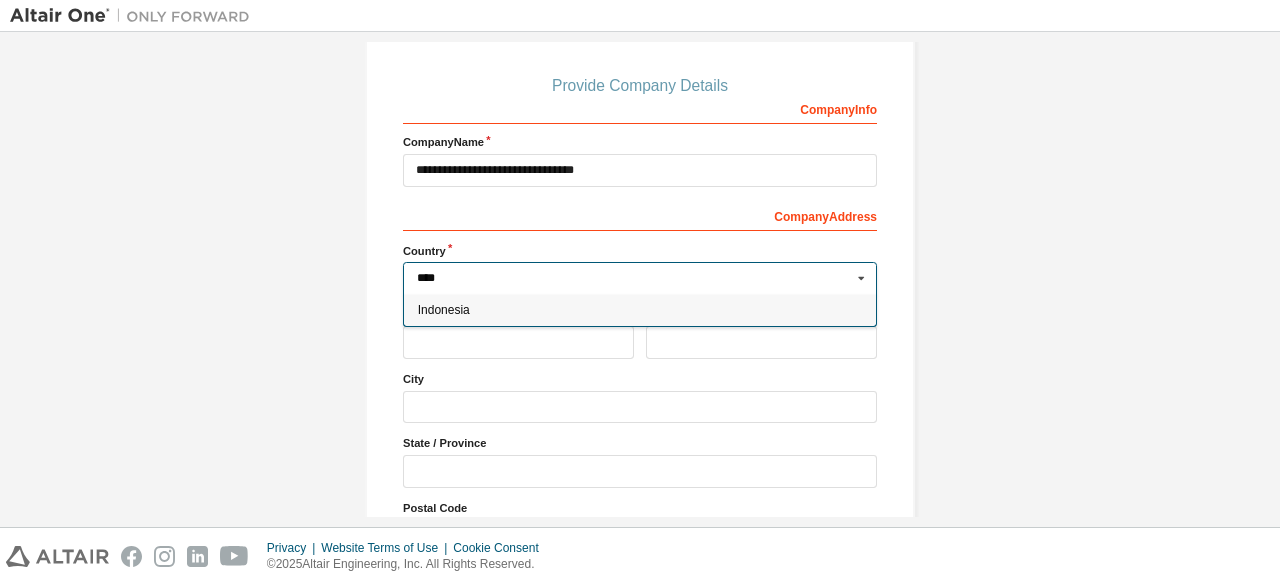 type on "****" 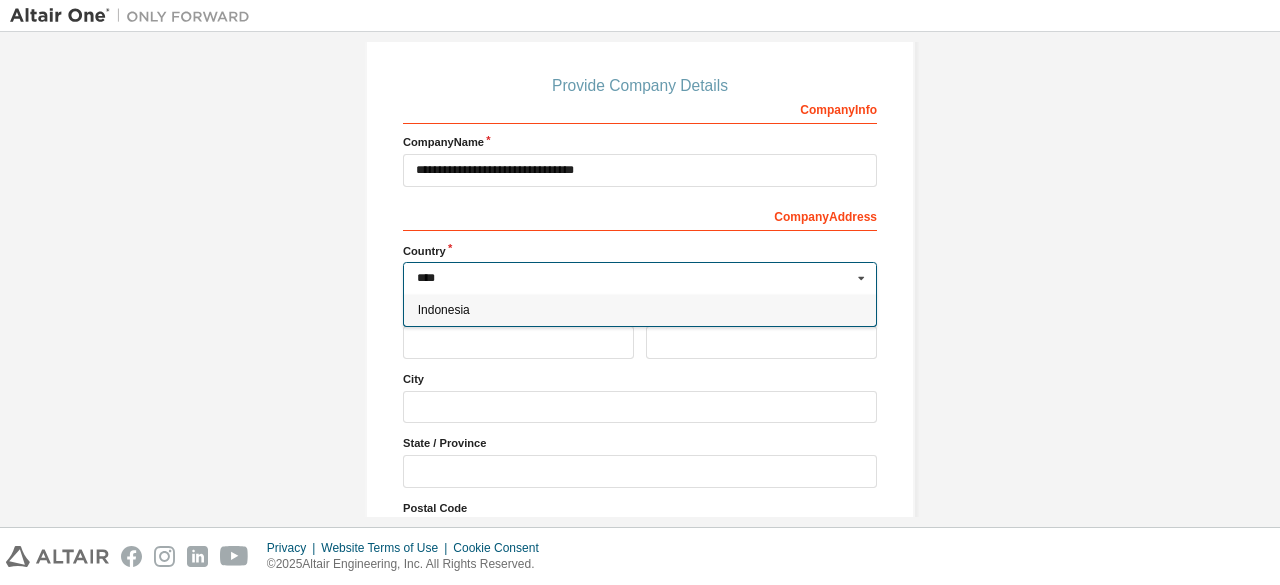 click on "Indonesia" at bounding box center (640, 310) 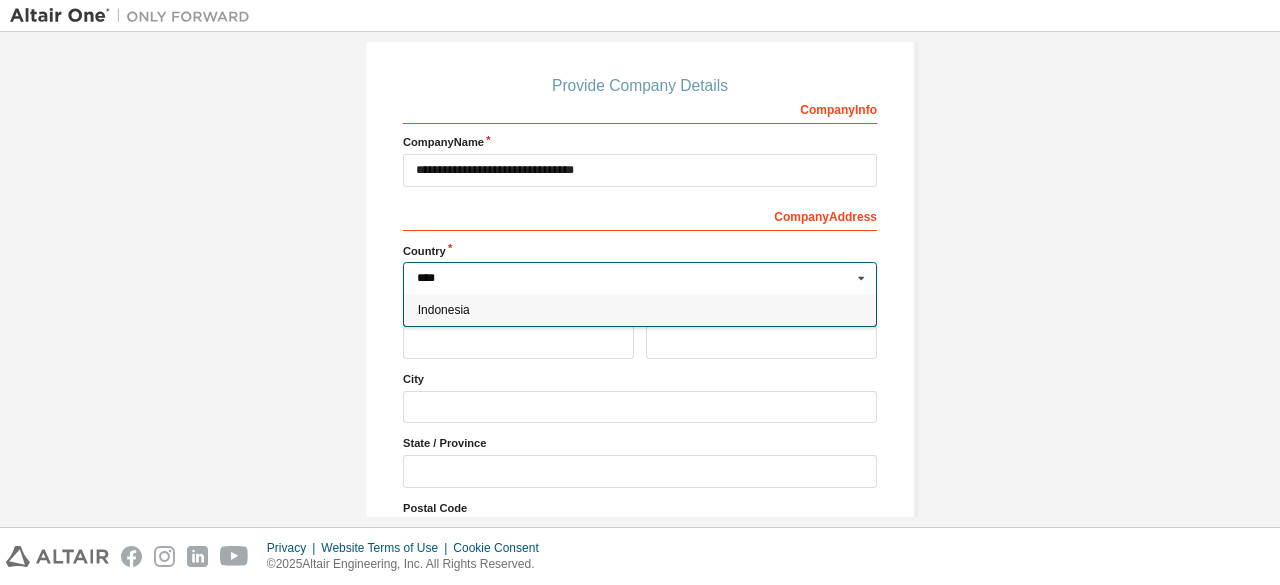 type on "***" 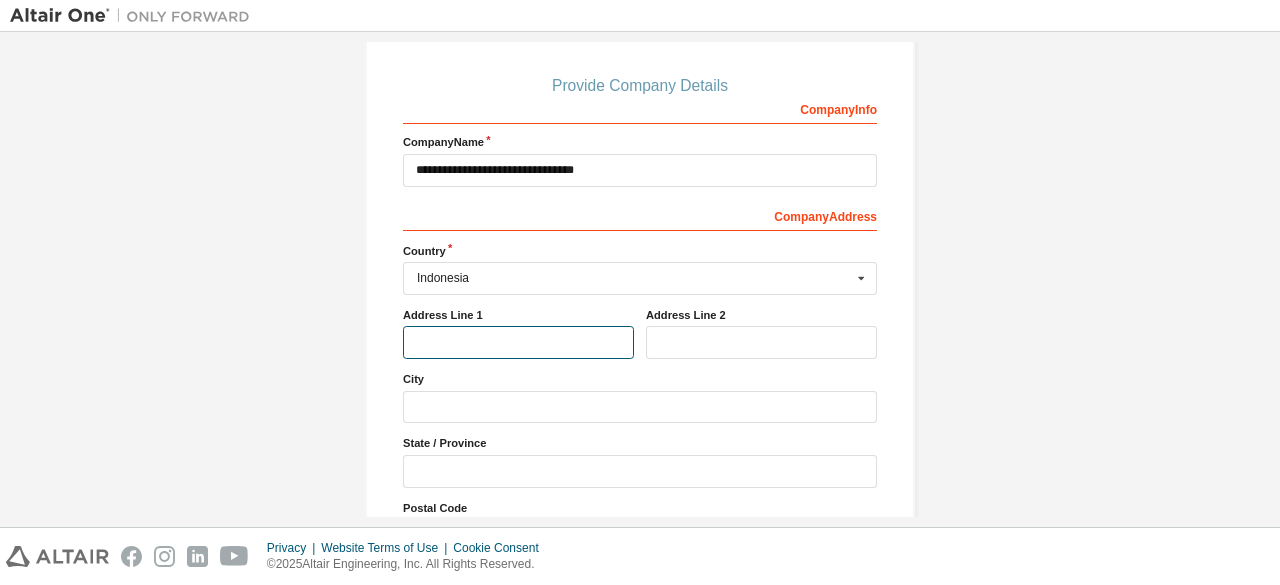 click at bounding box center [518, 342] 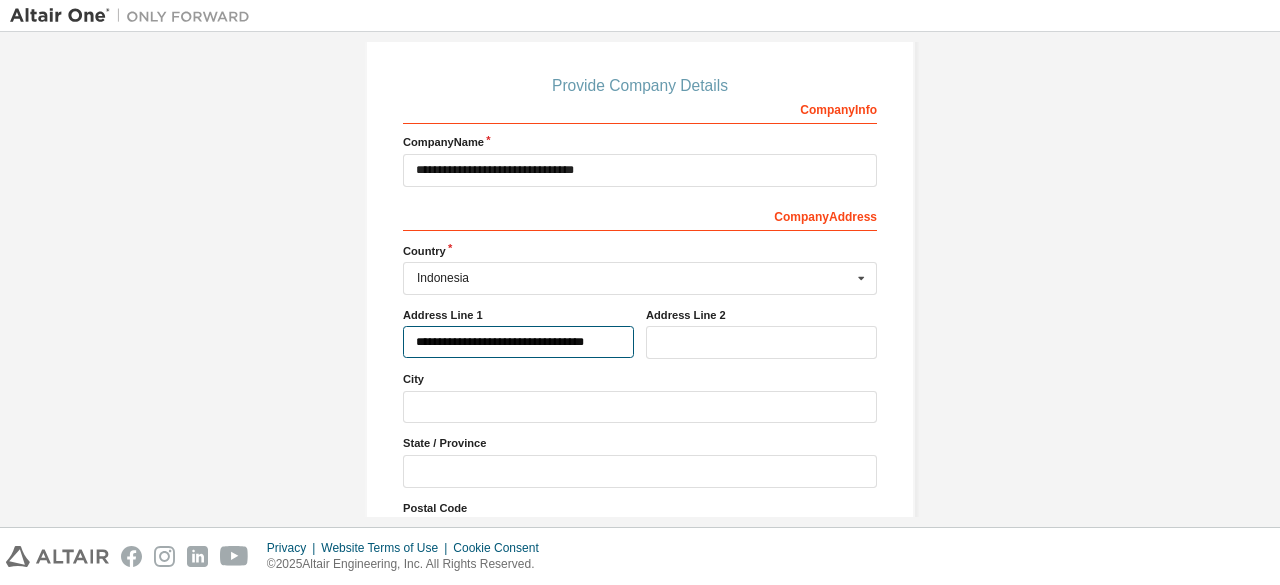 scroll, scrollTop: 0, scrollLeft: 23, axis: horizontal 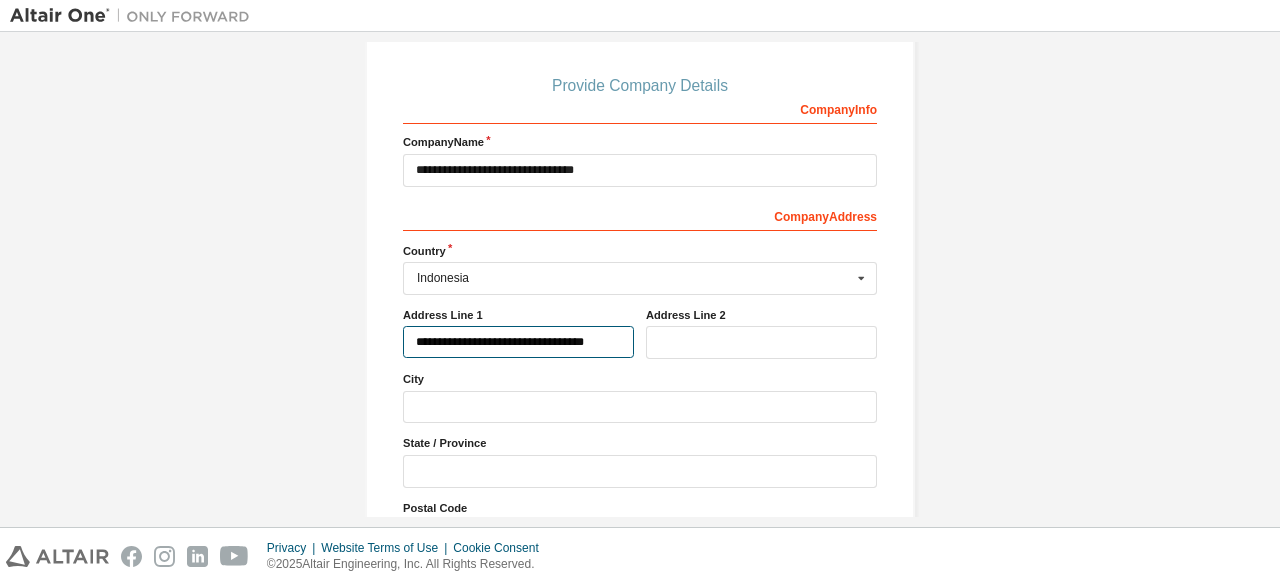 type on "**********" 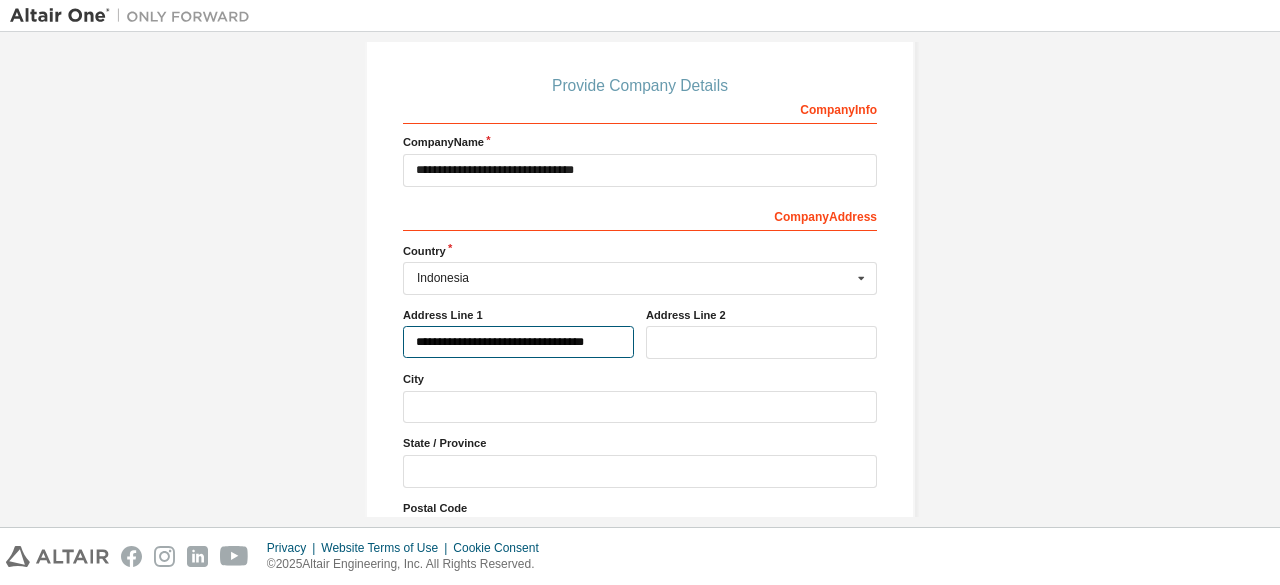 scroll, scrollTop: 0, scrollLeft: 0, axis: both 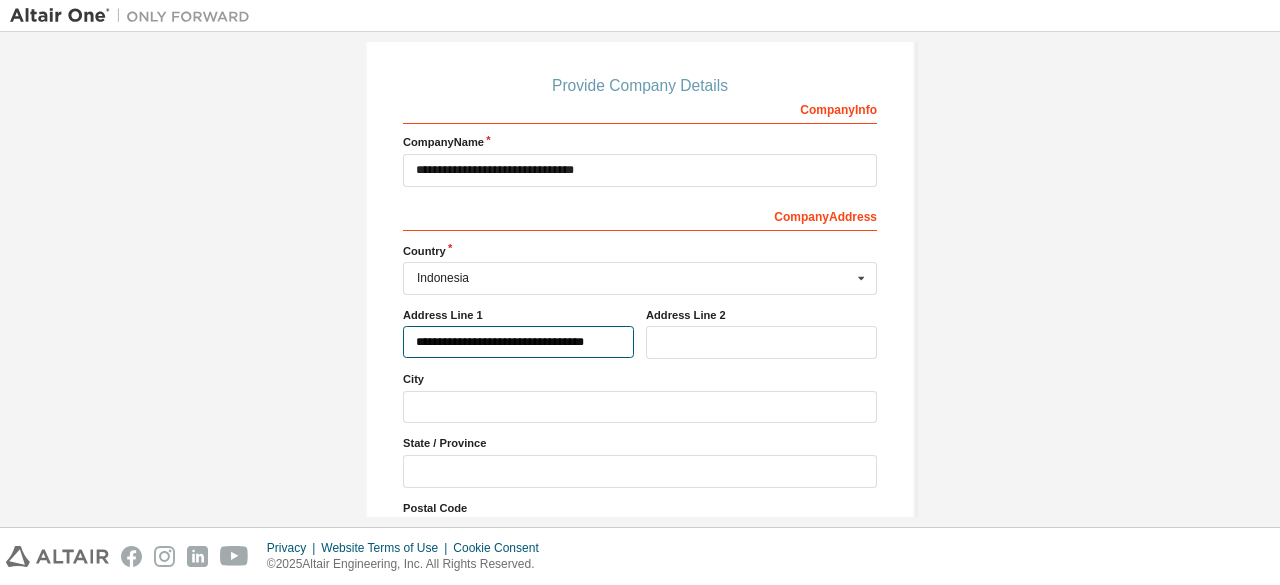 click on "**********" at bounding box center [518, 342] 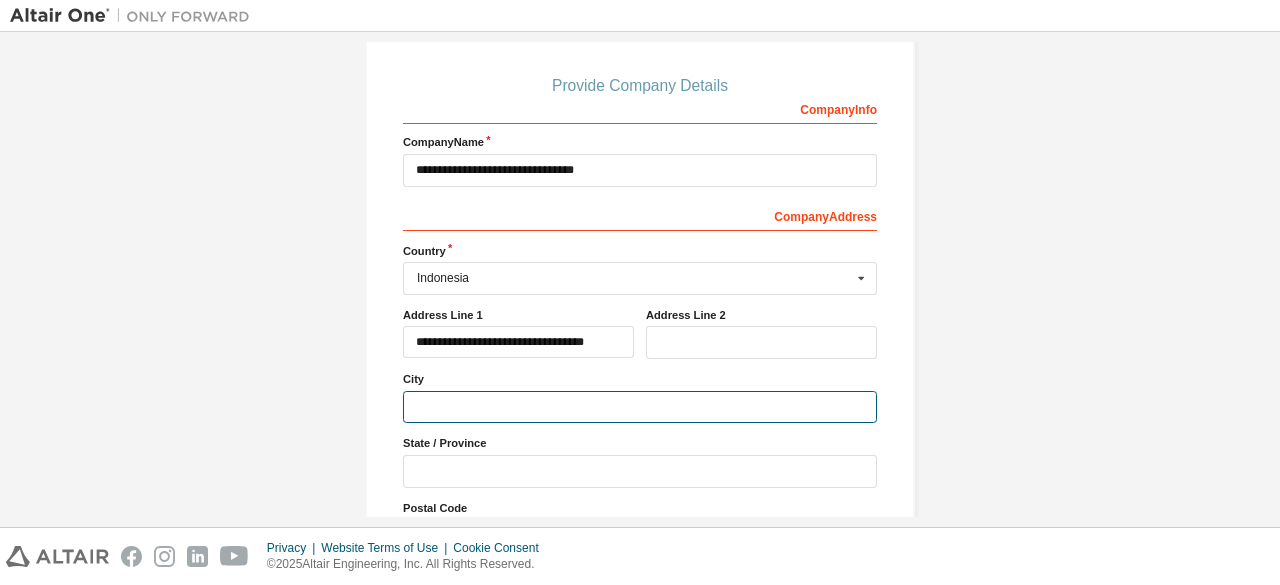 click at bounding box center [640, 407] 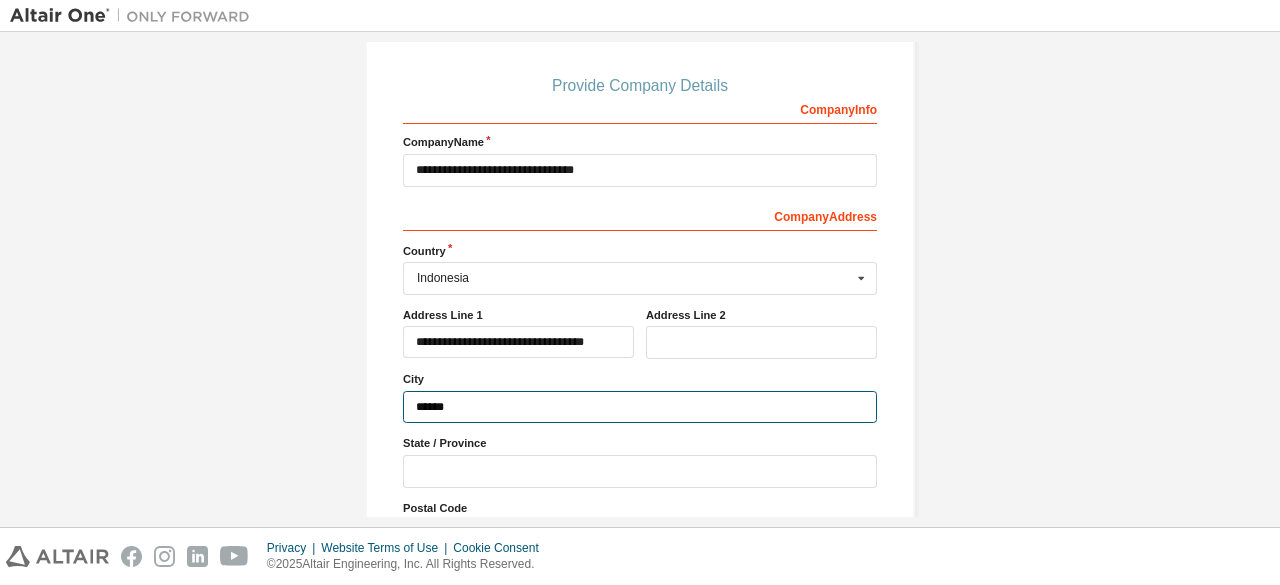 type on "******" 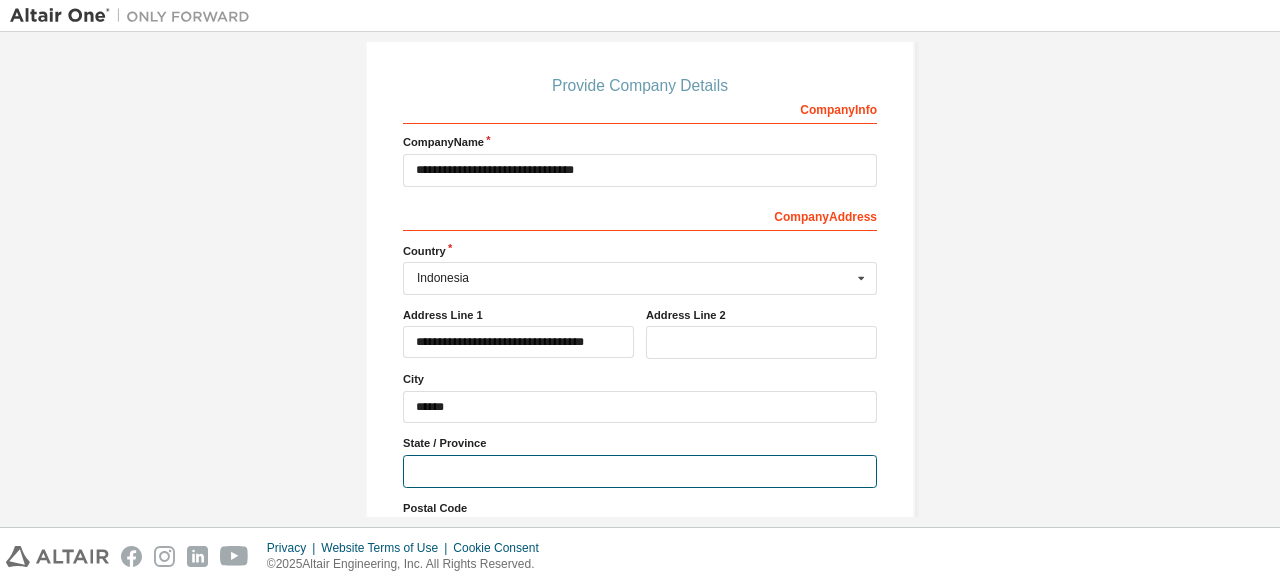 click at bounding box center (640, 471) 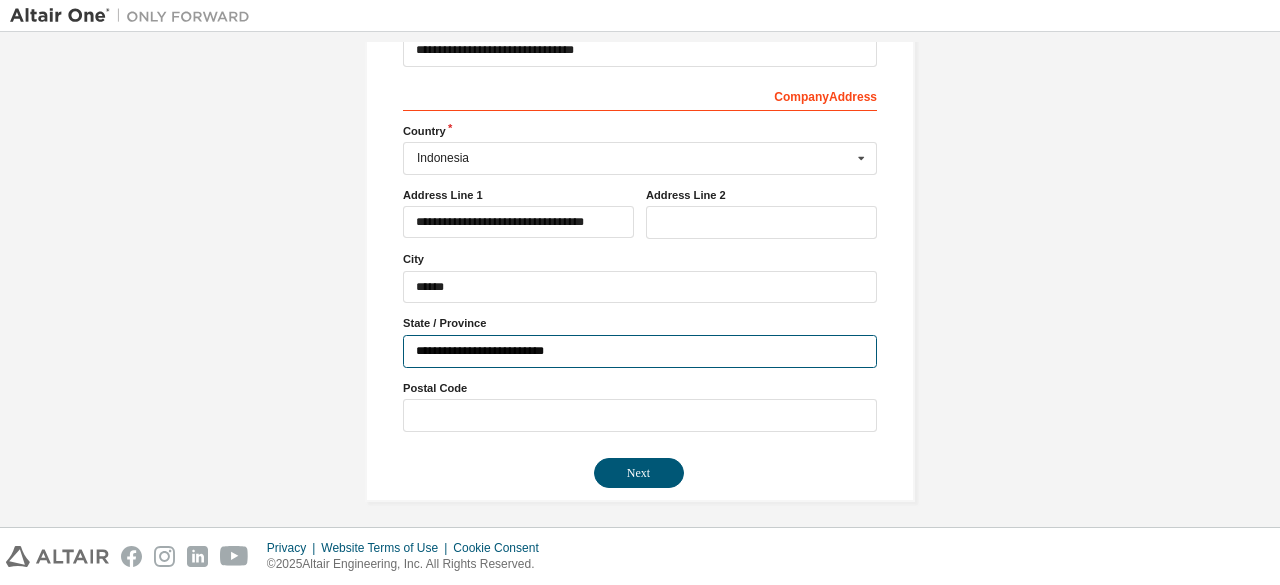 scroll, scrollTop: 323, scrollLeft: 0, axis: vertical 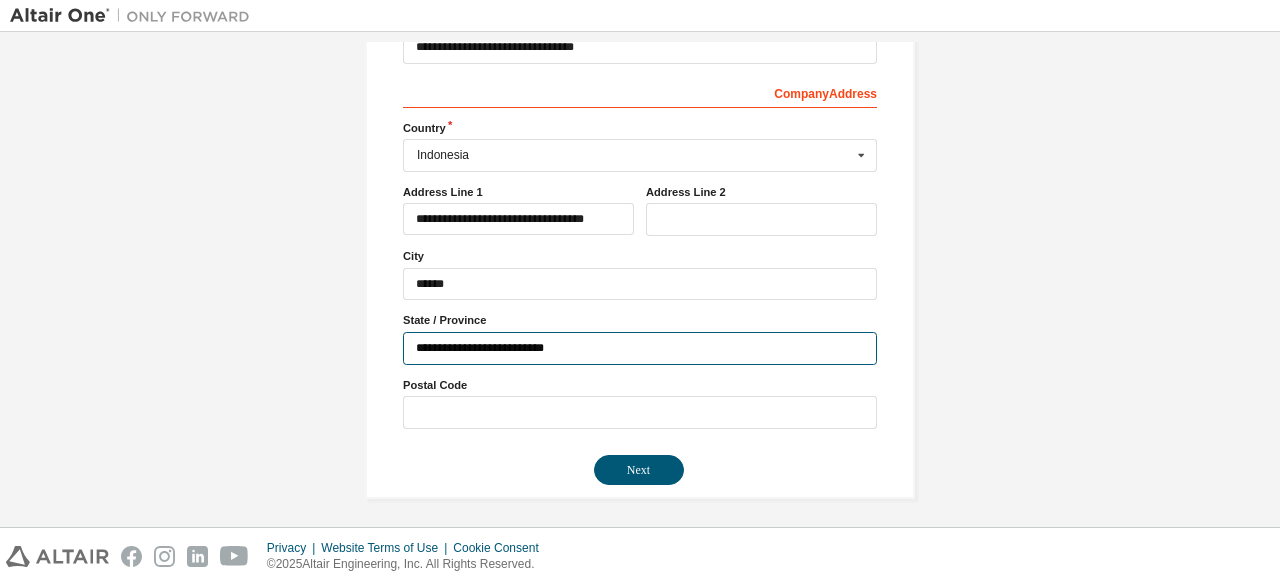 type on "**********" 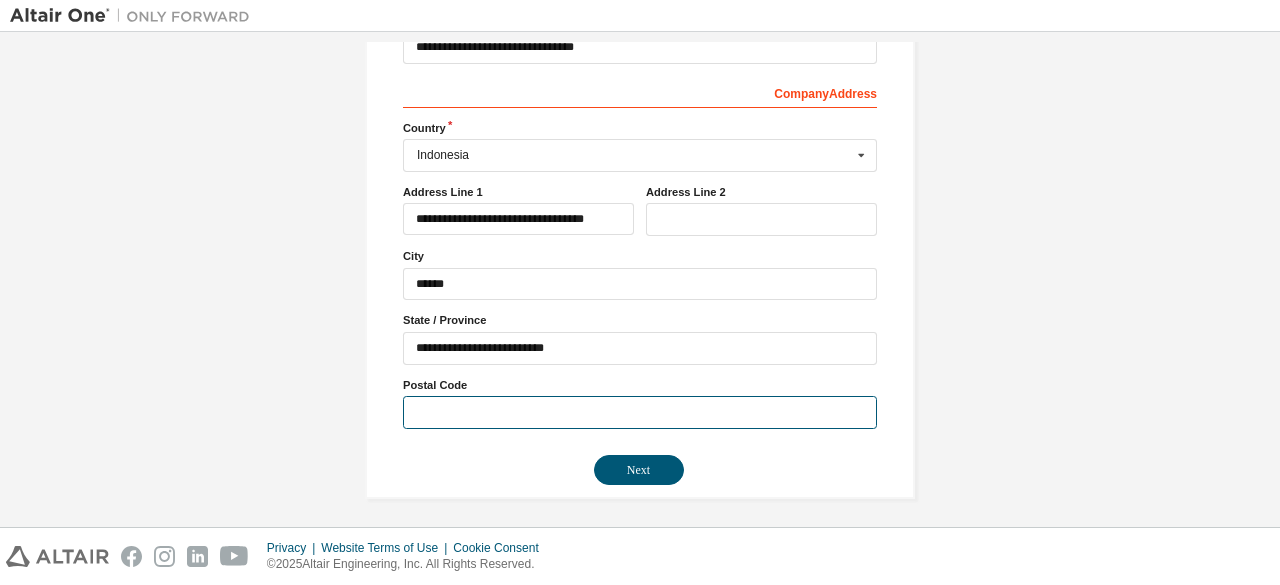 click at bounding box center (640, 412) 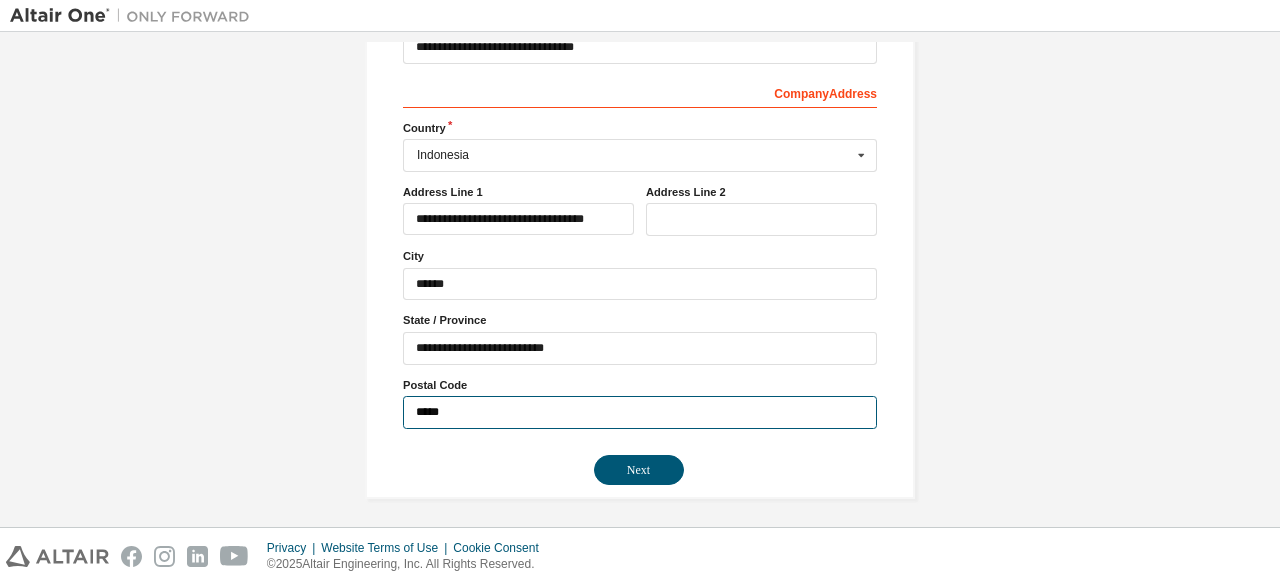 type on "*****" 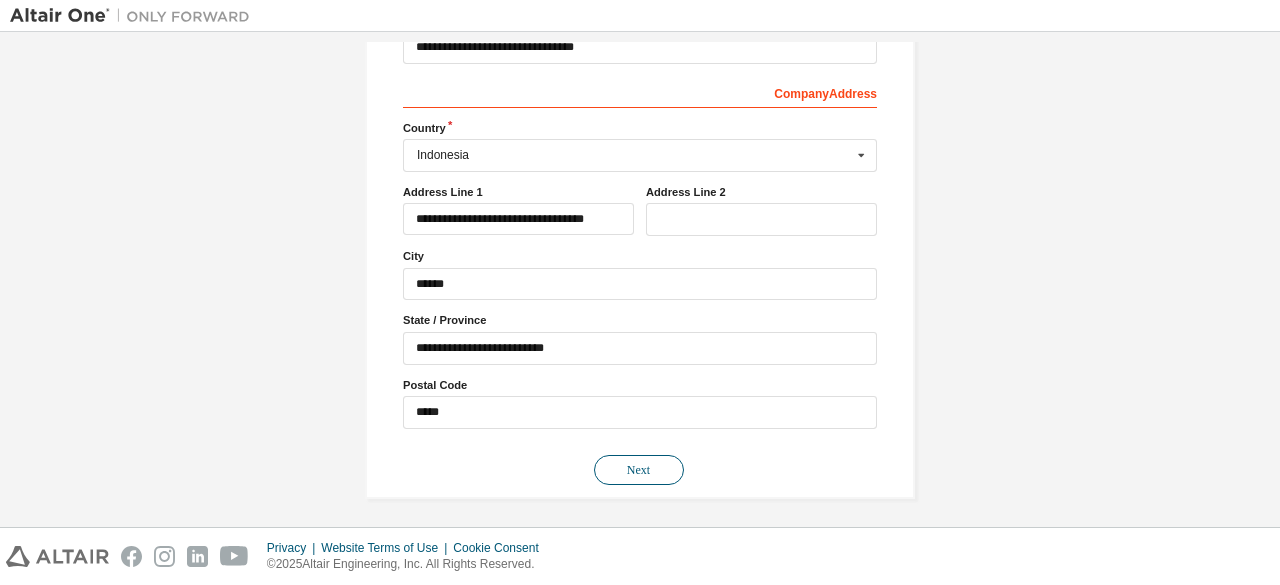 click on "Next" at bounding box center [639, 470] 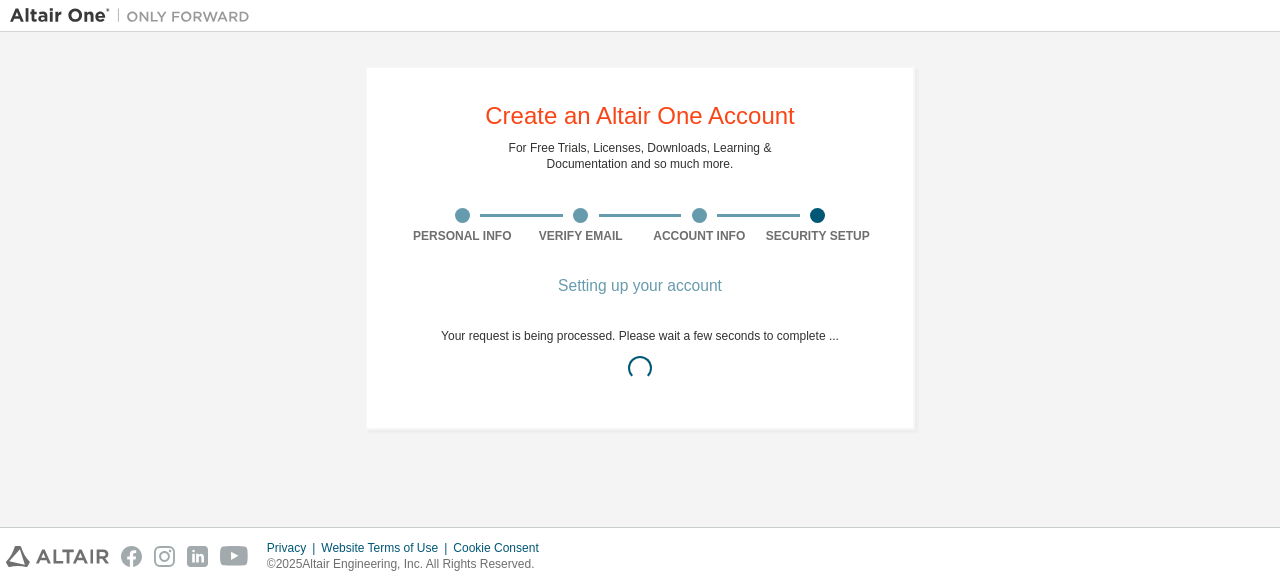 scroll, scrollTop: 0, scrollLeft: 0, axis: both 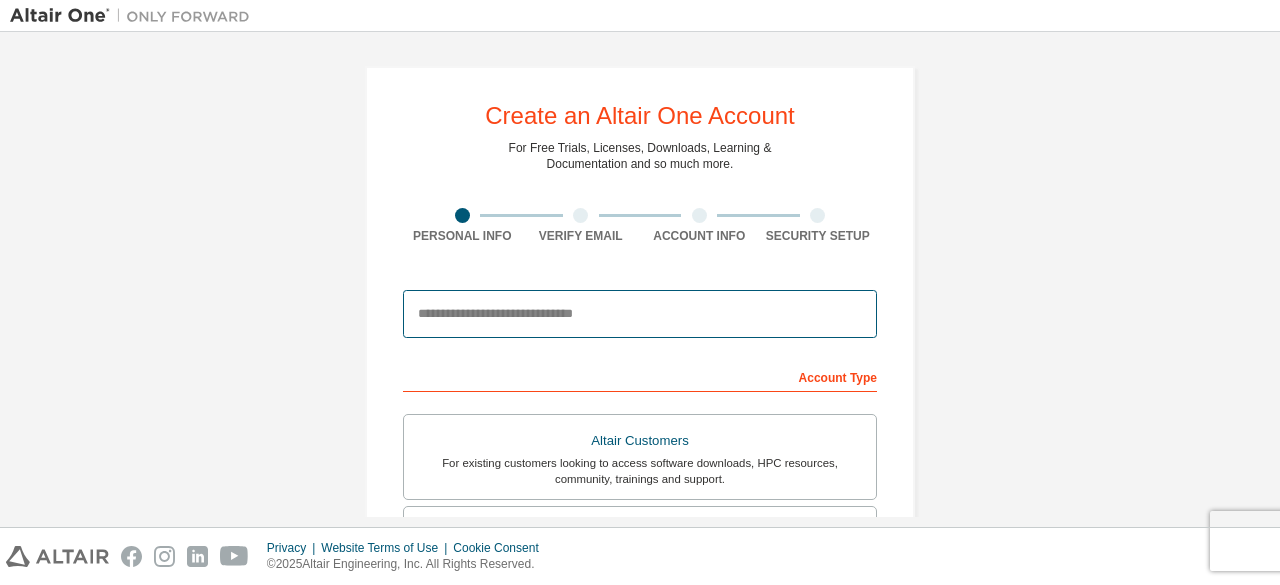 click at bounding box center [640, 314] 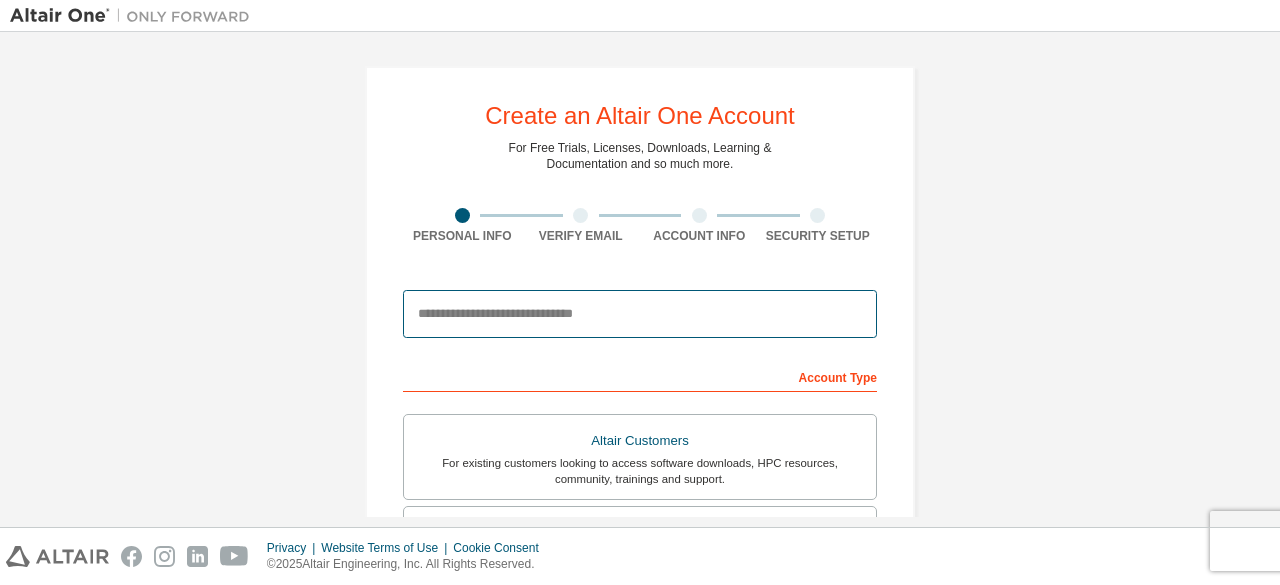 type on "**********" 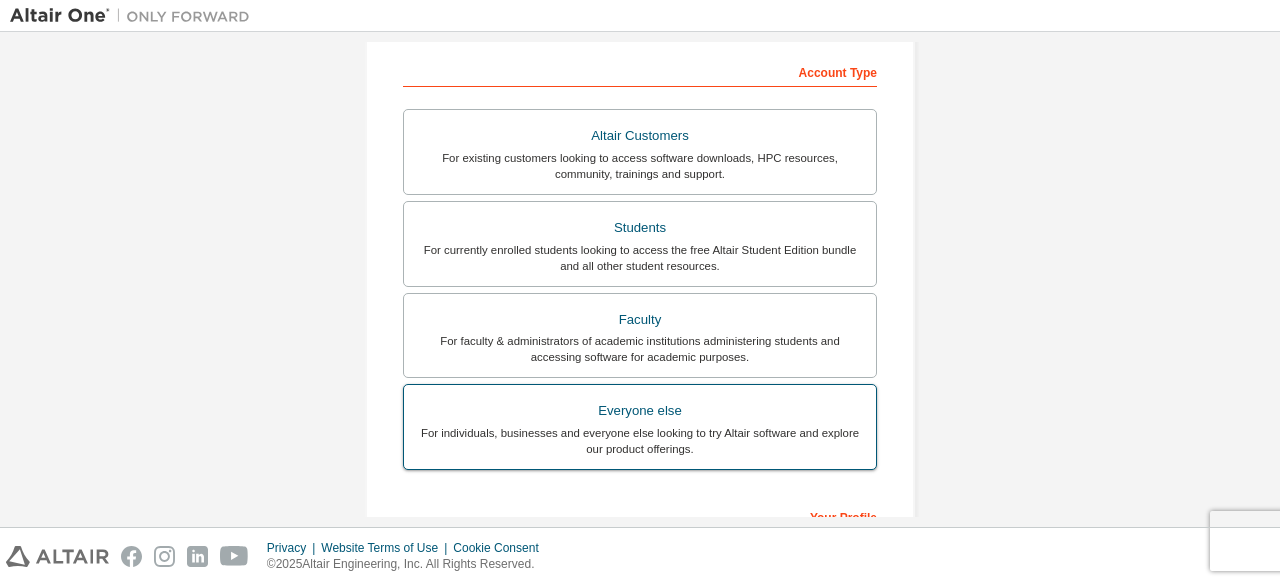scroll, scrollTop: 278, scrollLeft: 0, axis: vertical 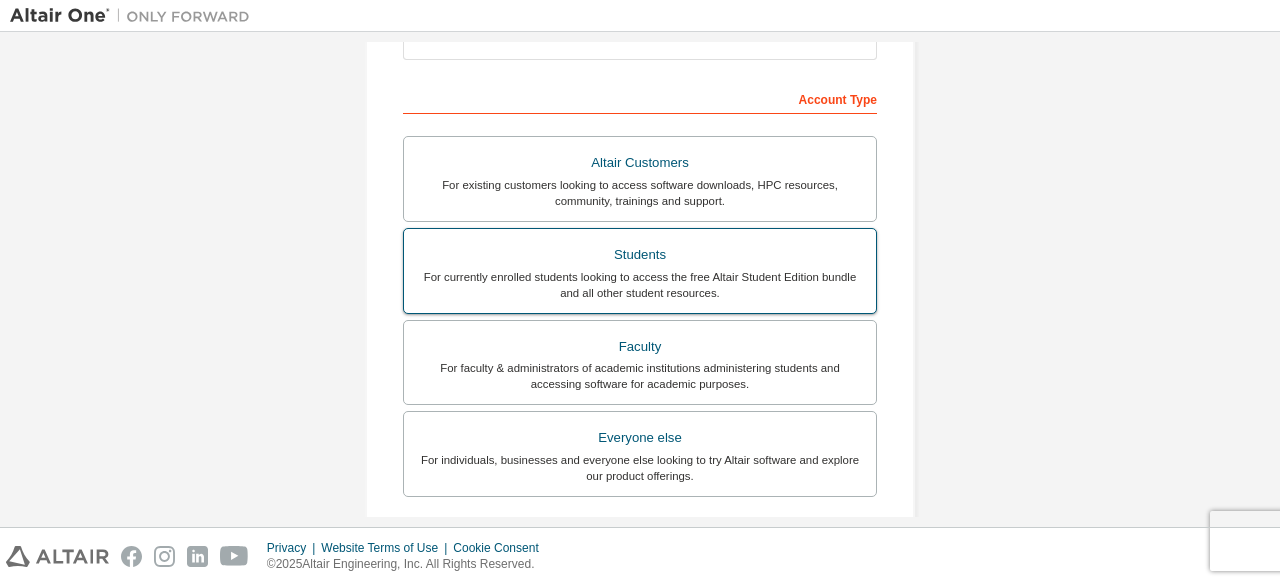 click on "Students" at bounding box center (640, 255) 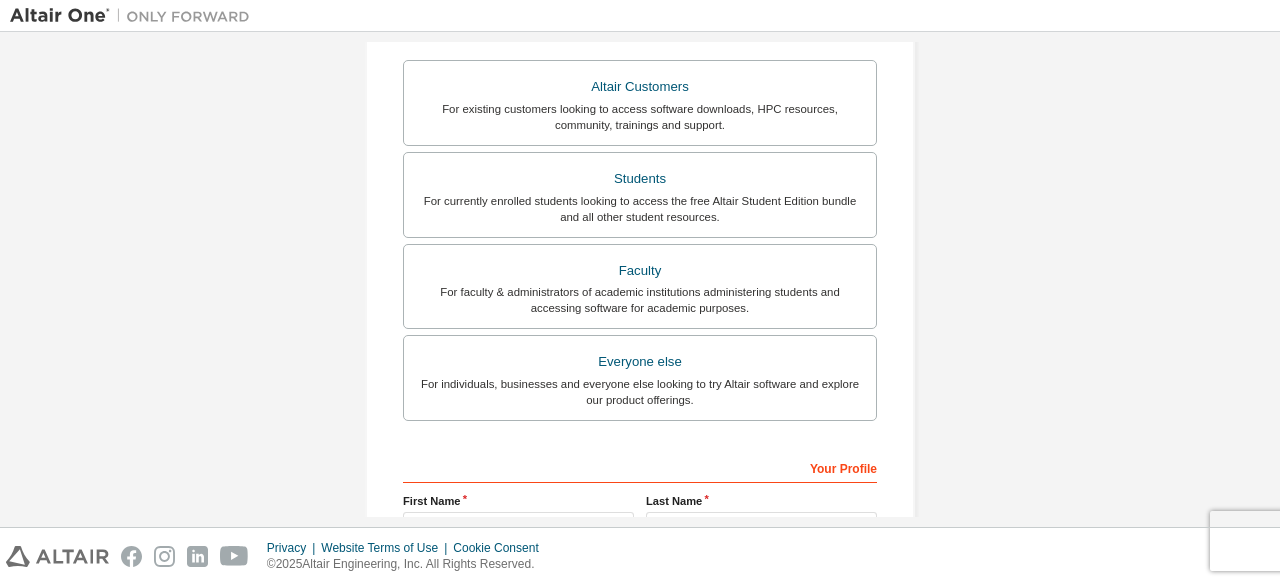 scroll, scrollTop: 578, scrollLeft: 0, axis: vertical 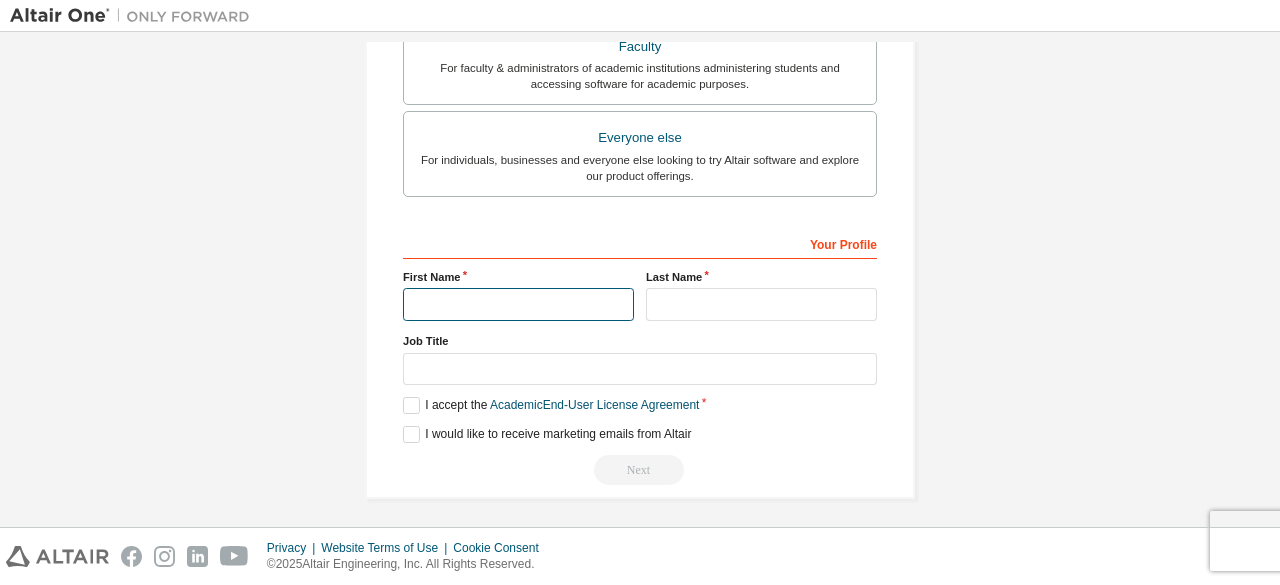 click at bounding box center (518, 304) 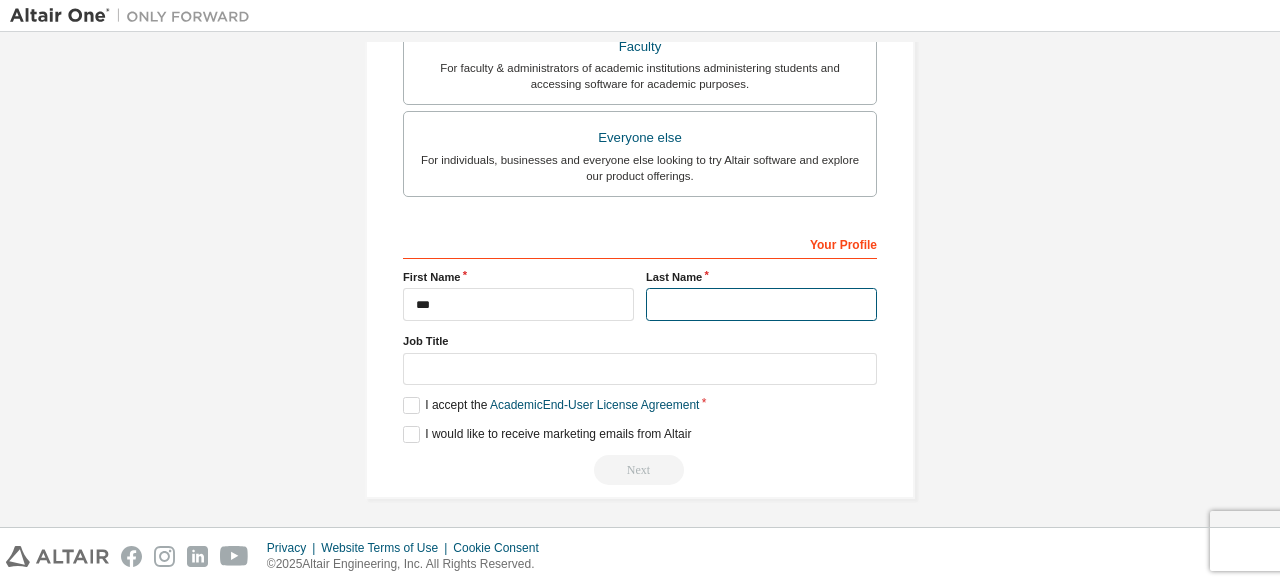 click at bounding box center (761, 304) 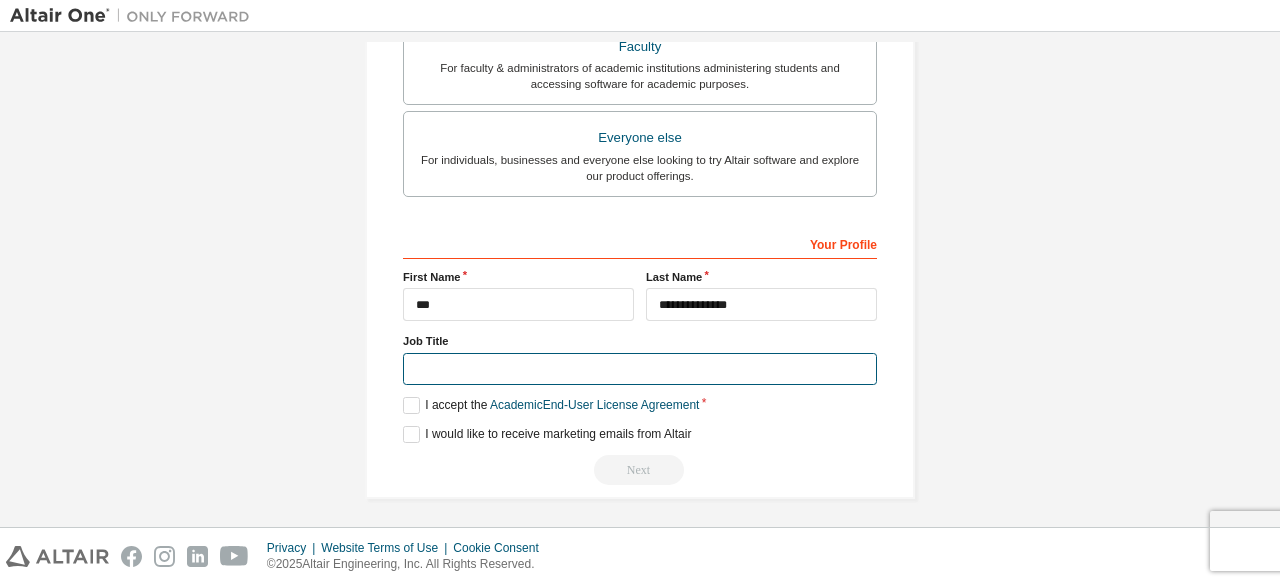 click at bounding box center [640, 369] 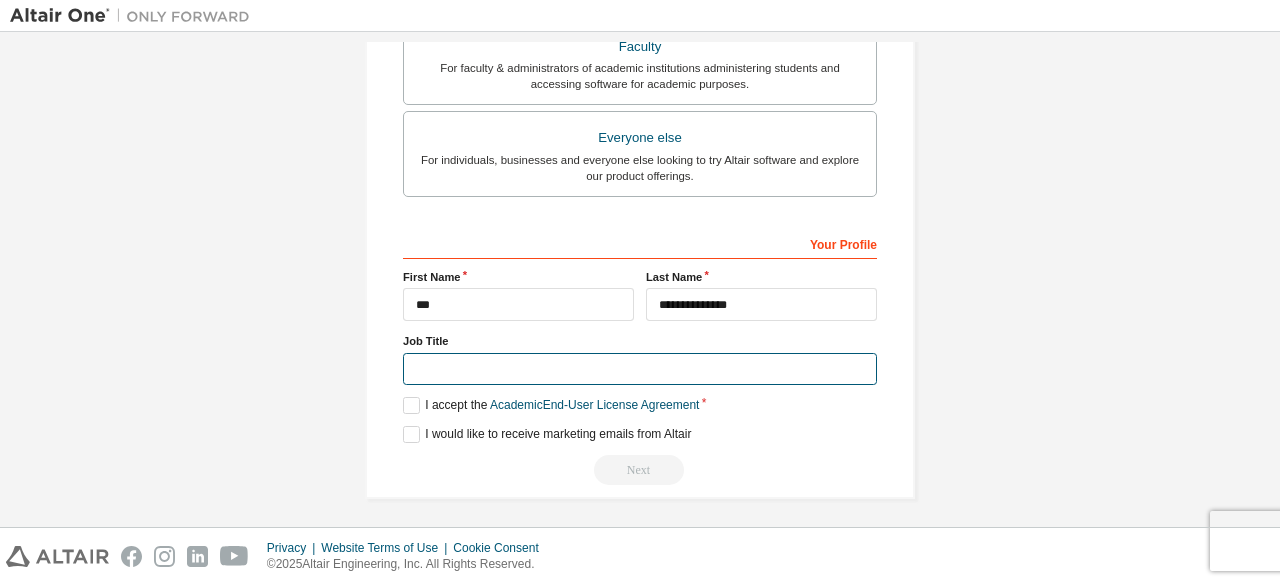 type on "*******" 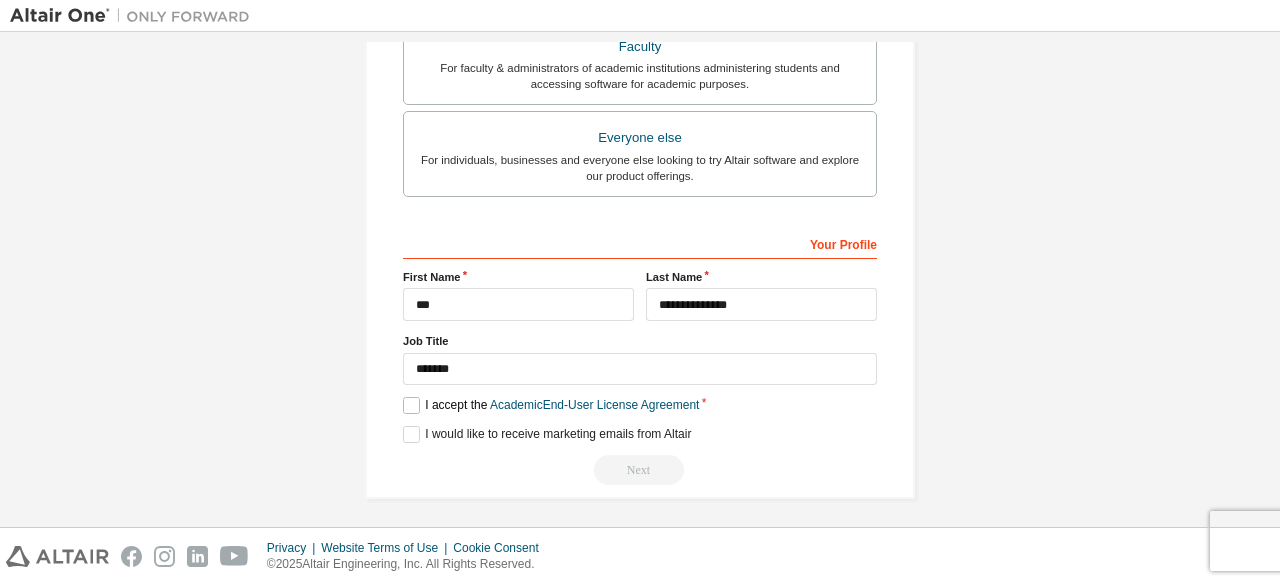 click on "I accept the   Academic   End-User License Agreement" at bounding box center (551, 405) 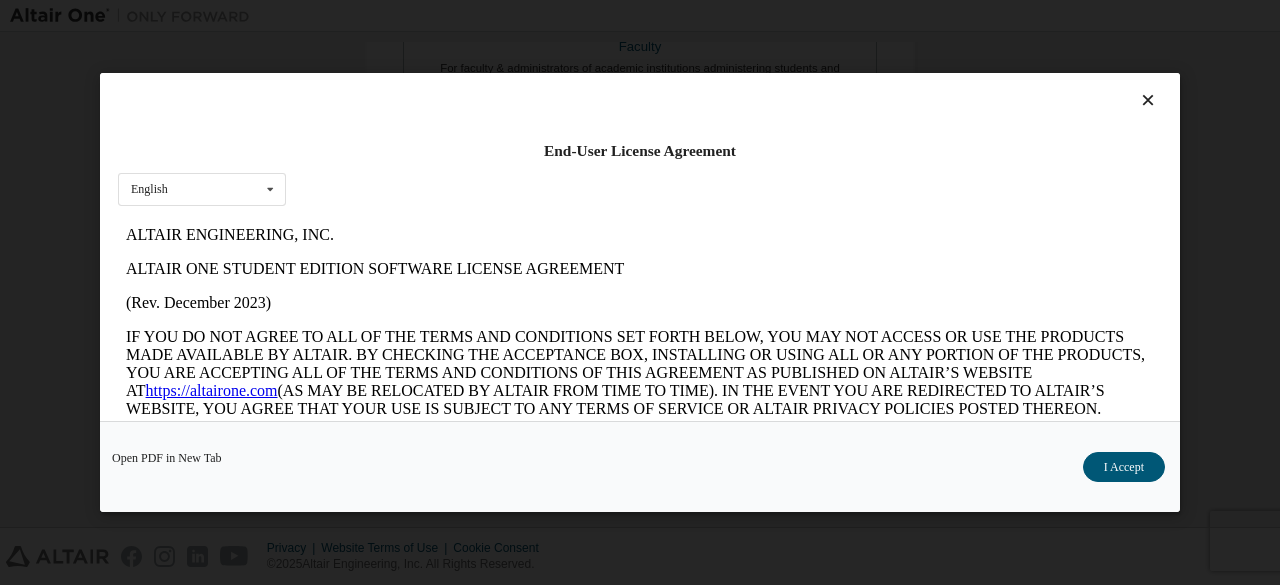 scroll, scrollTop: 0, scrollLeft: 0, axis: both 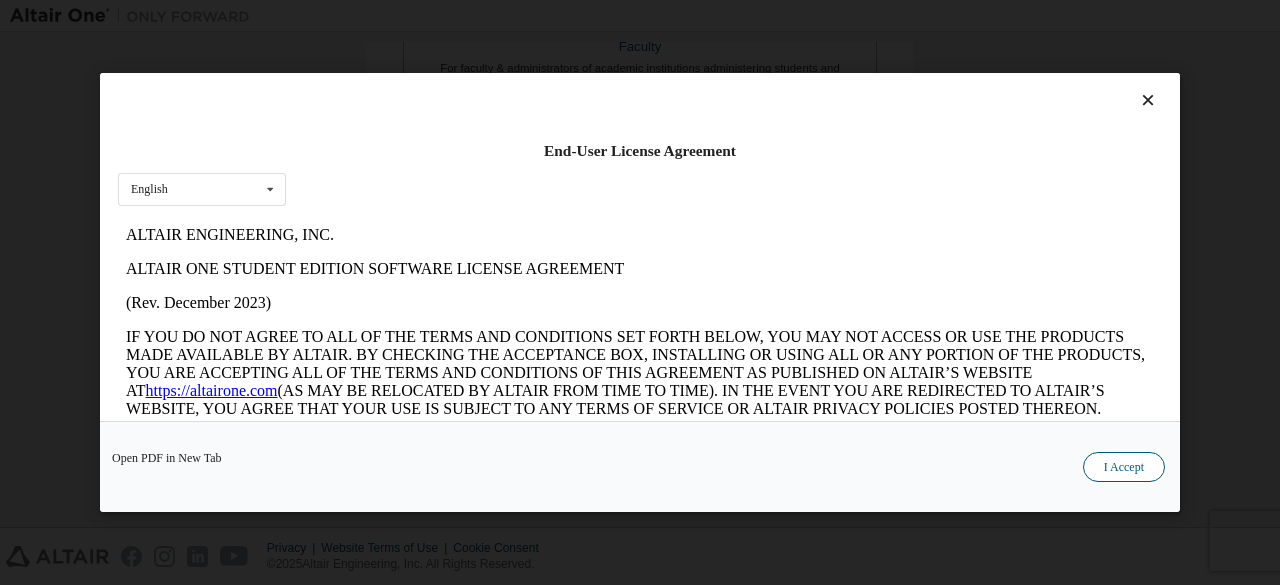 click on "I Accept" at bounding box center (1124, 467) 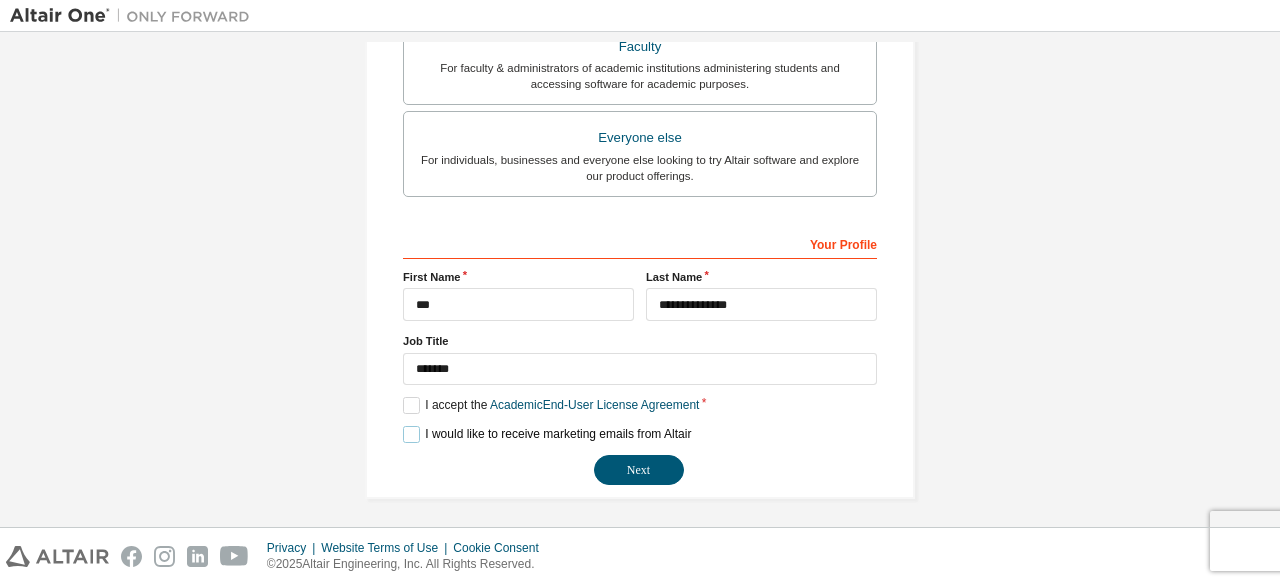 click on "I would like to receive marketing emails from Altair" at bounding box center (547, 434) 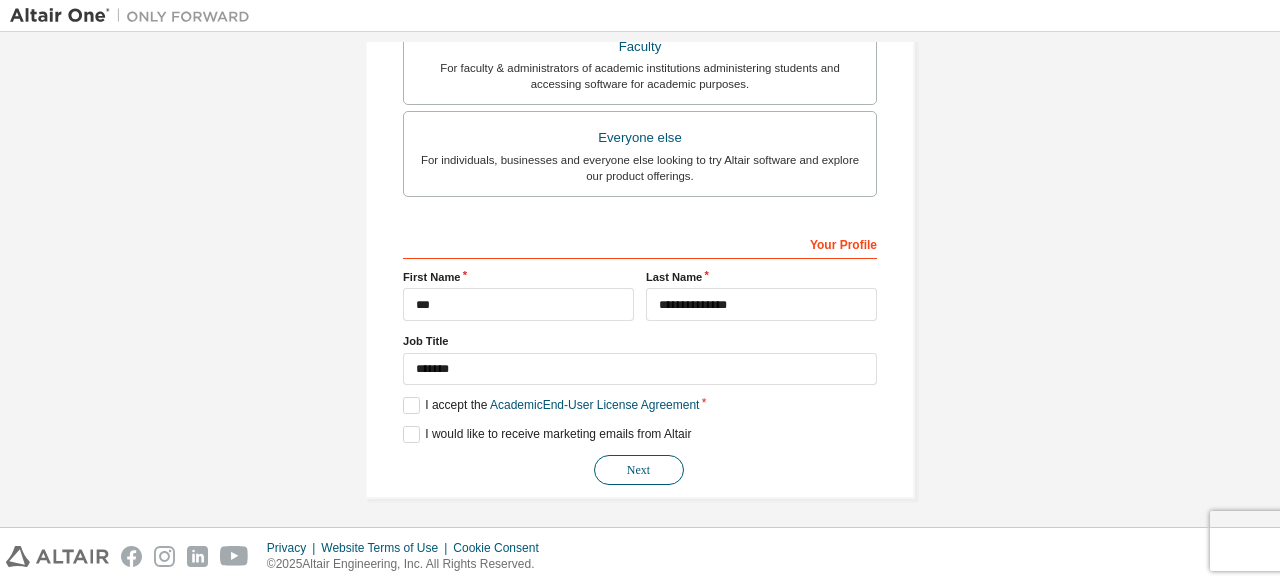 click on "Next" at bounding box center [639, 470] 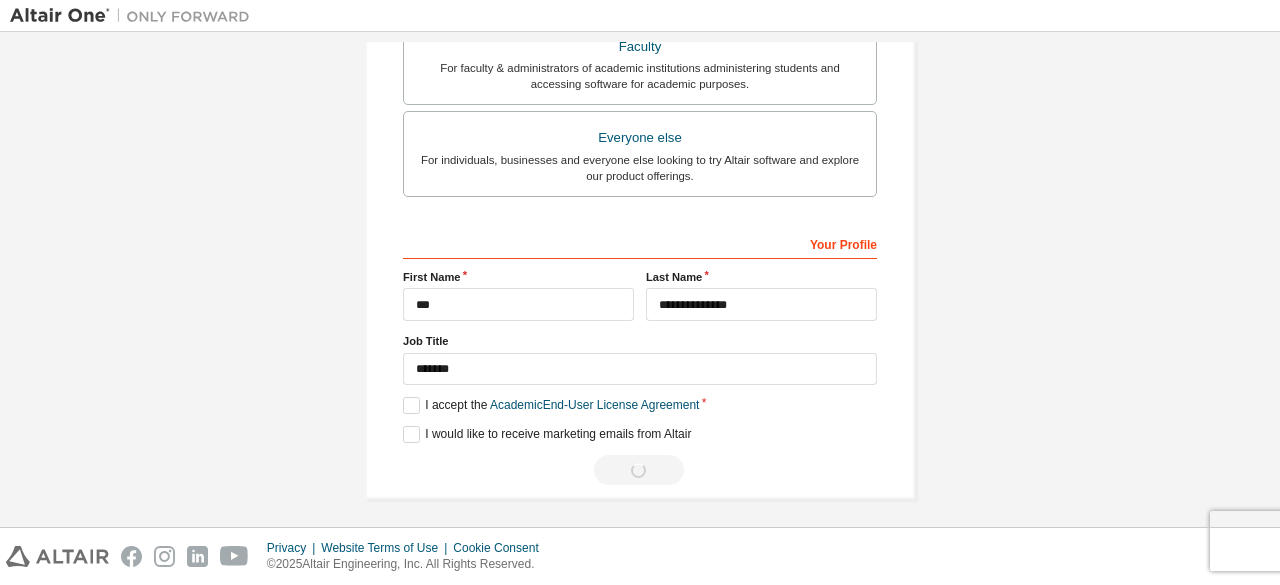 scroll, scrollTop: 0, scrollLeft: 0, axis: both 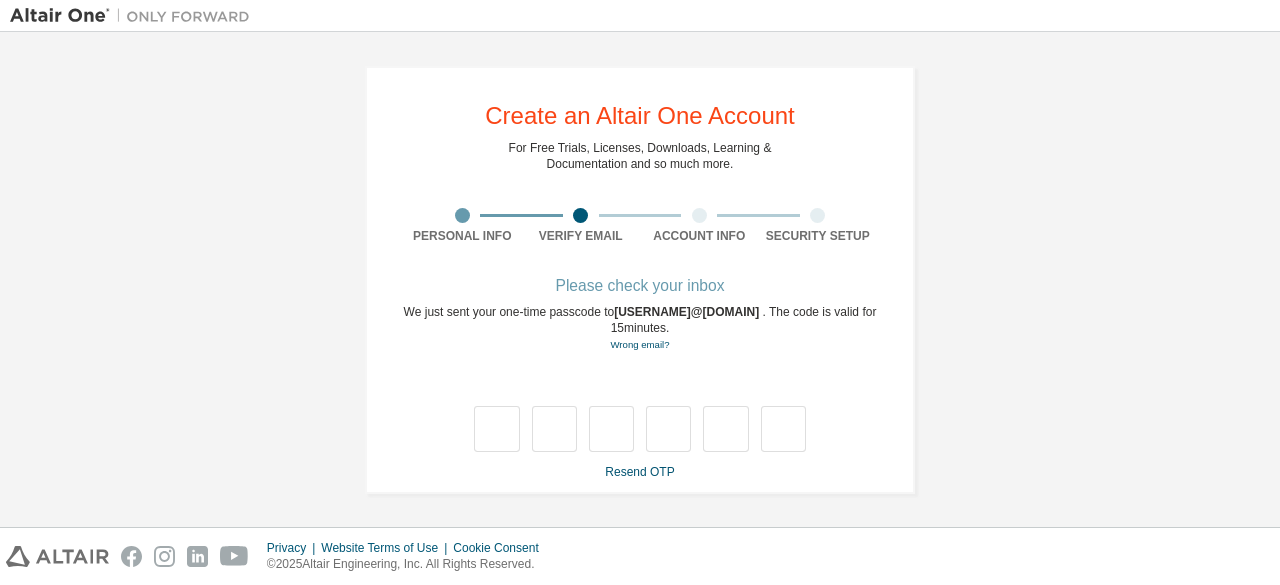type on "*" 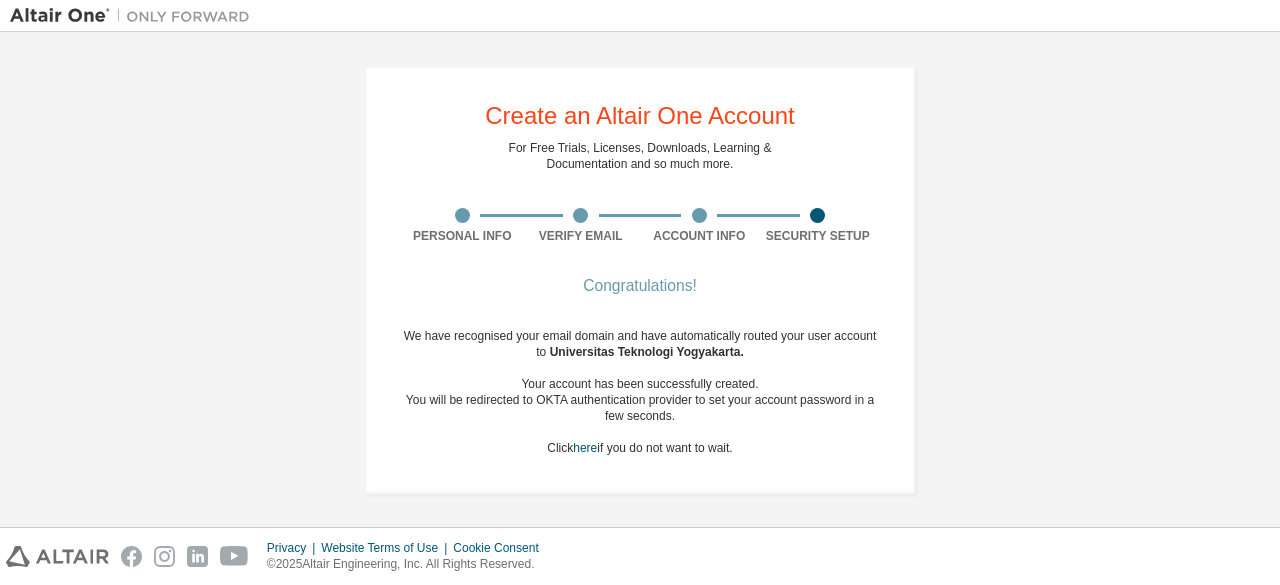 scroll, scrollTop: 0, scrollLeft: 0, axis: both 